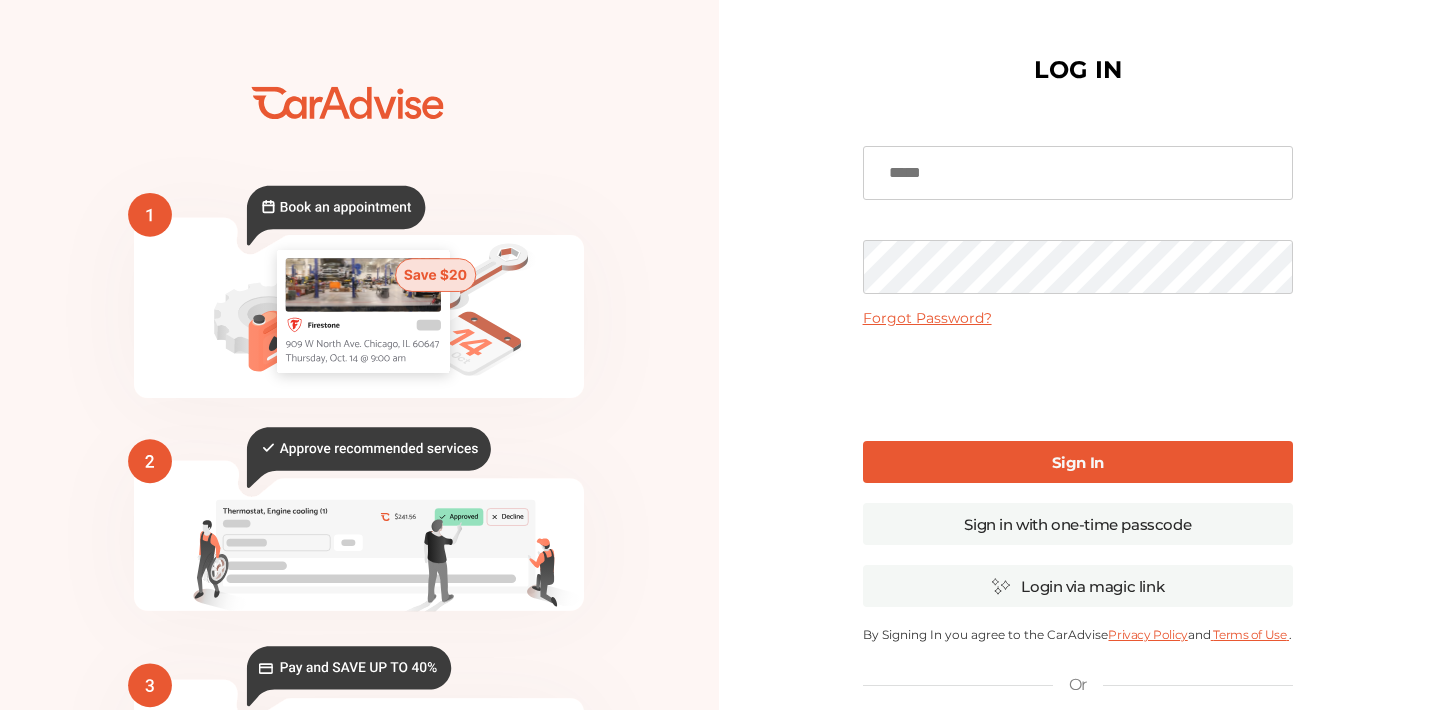 scroll, scrollTop: 0, scrollLeft: 0, axis: both 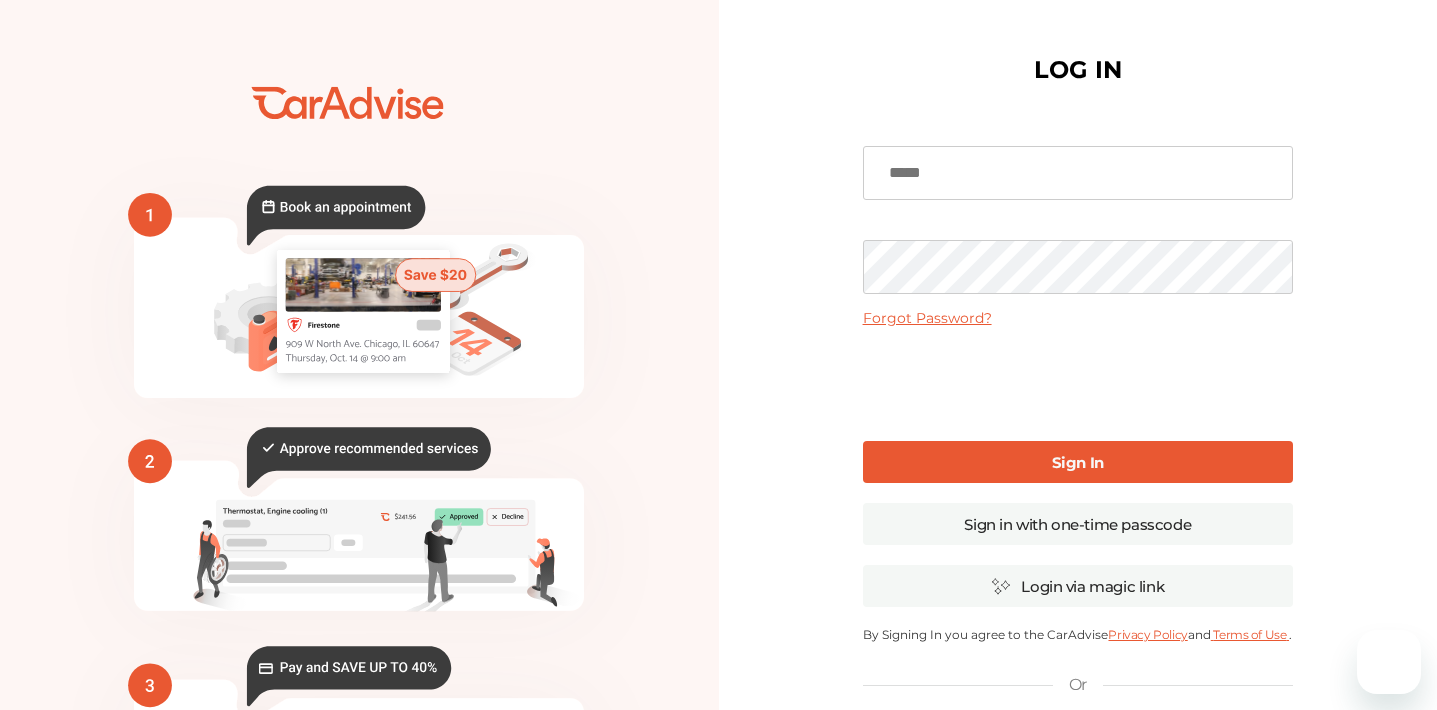 click at bounding box center (1078, 173) 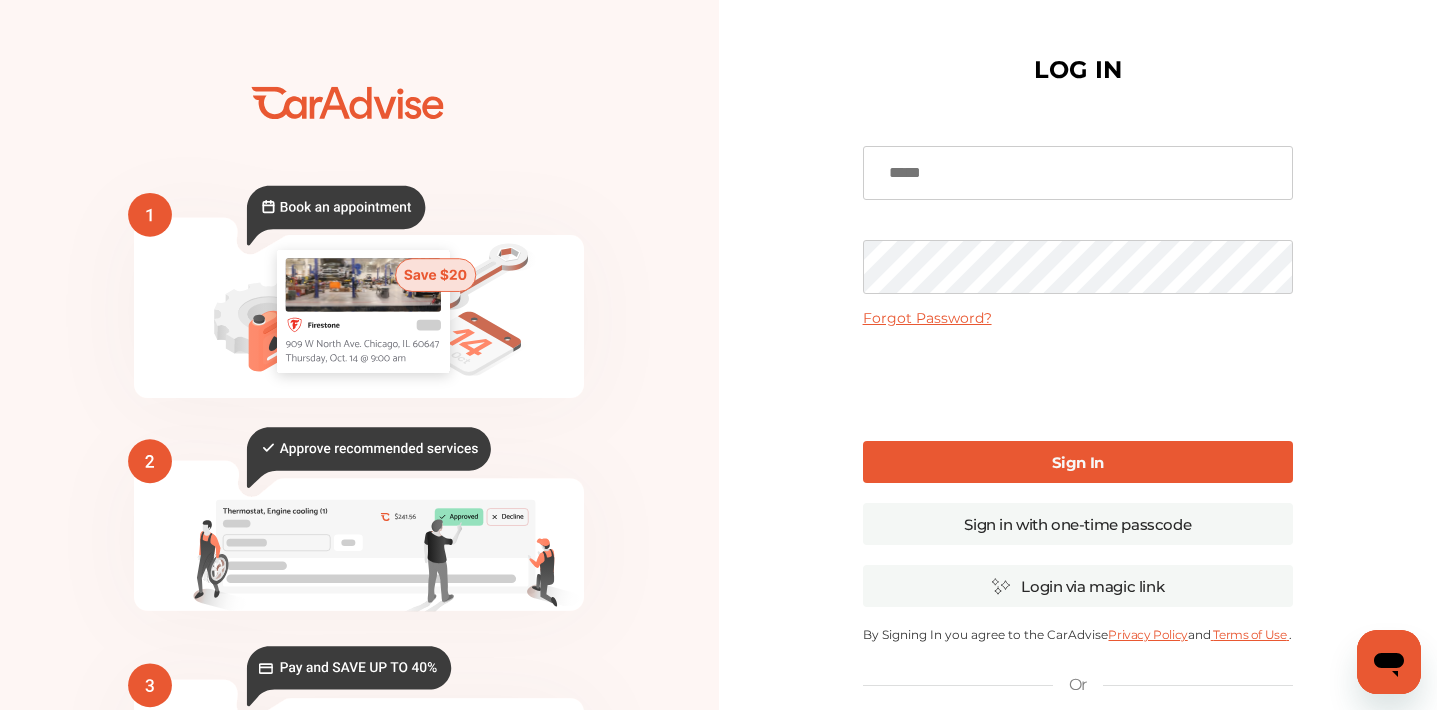 scroll, scrollTop: 0, scrollLeft: 0, axis: both 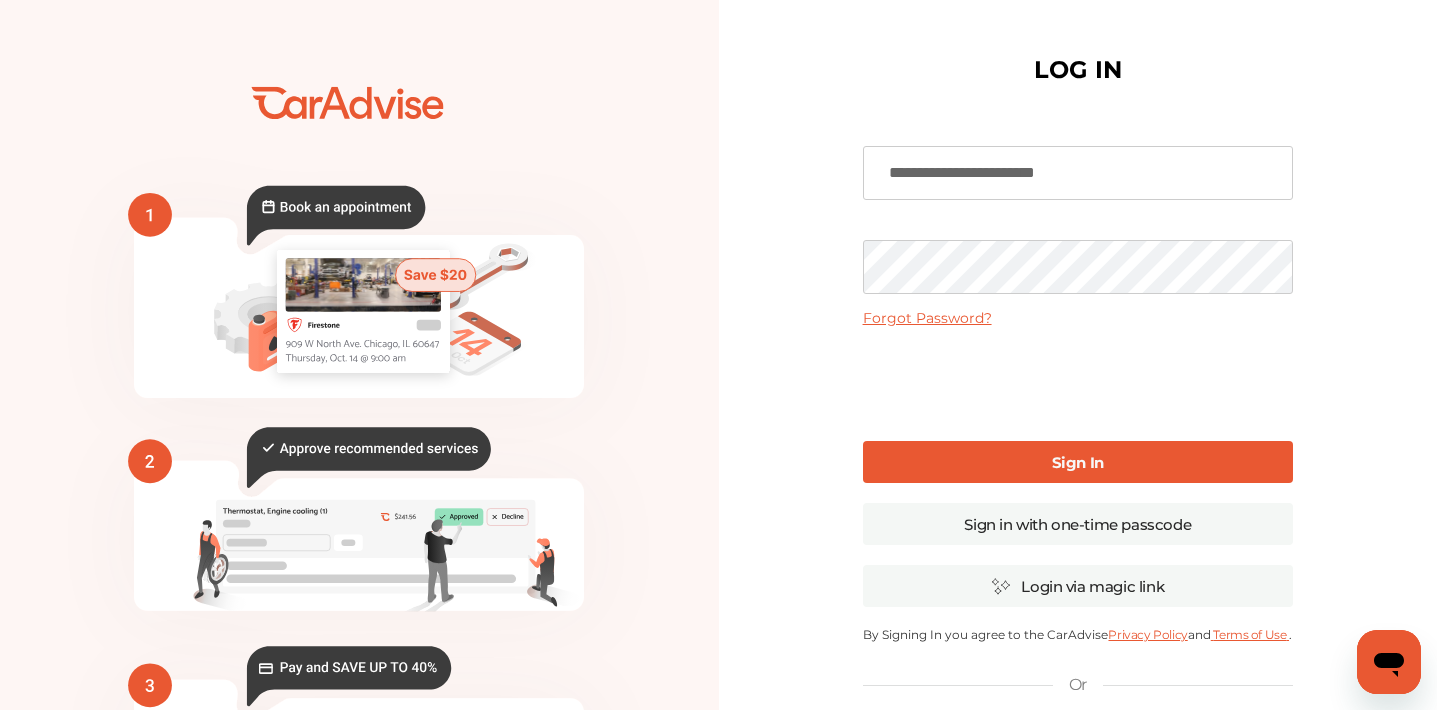 type on "**********" 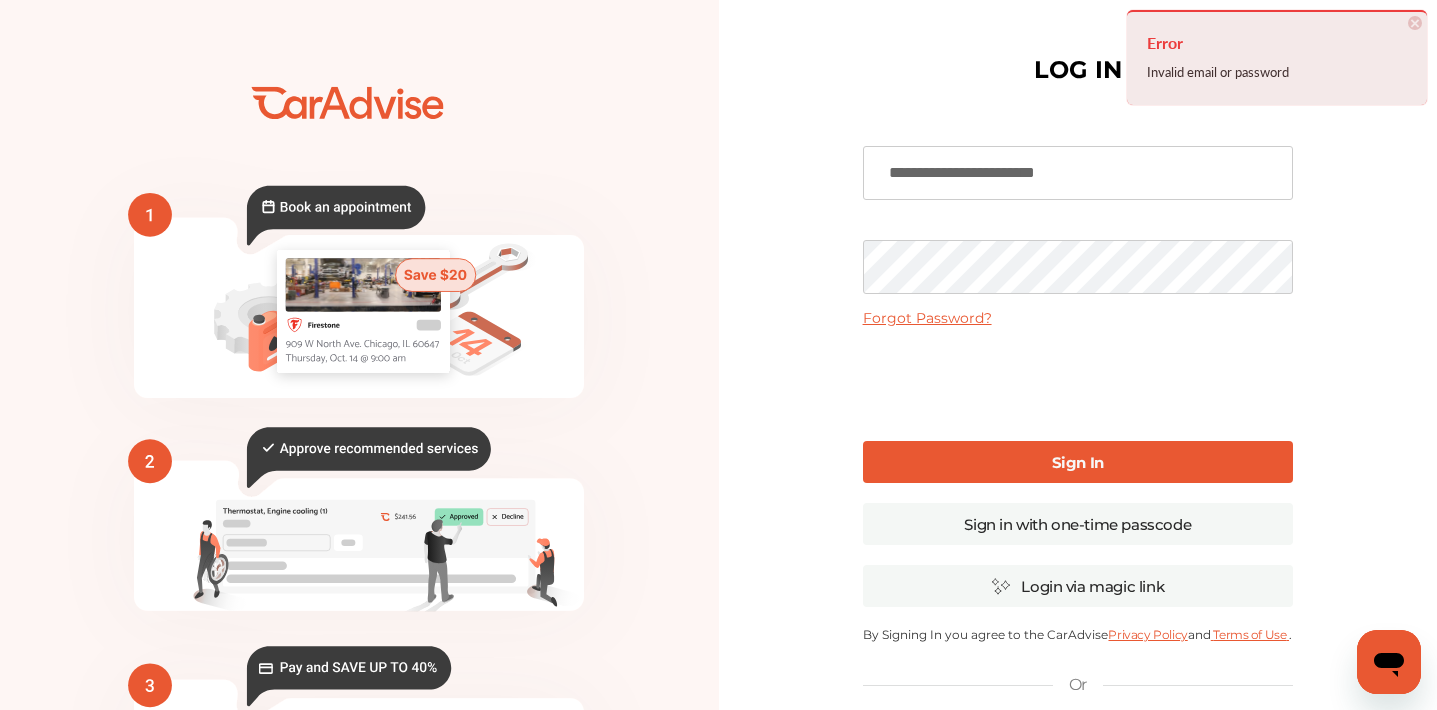 click on "×" at bounding box center (1415, 23) 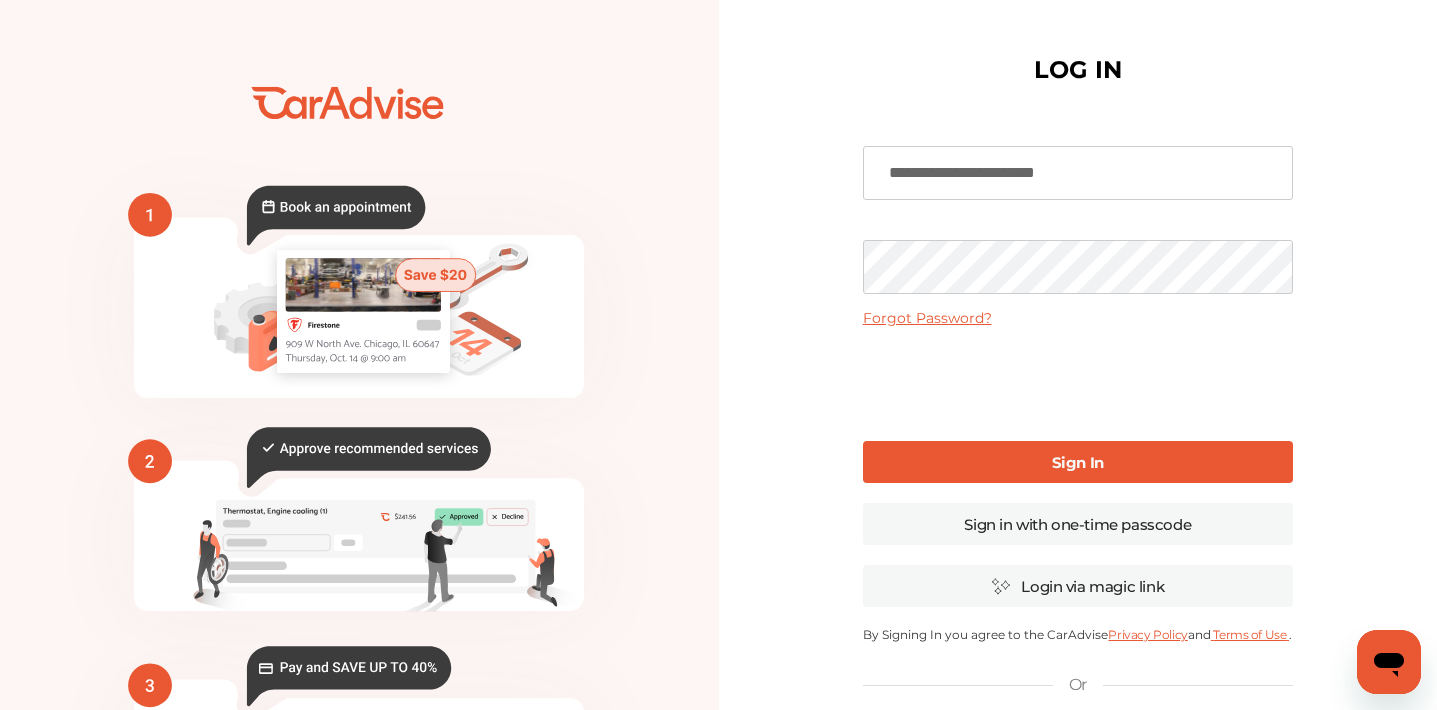 click on "Sign In" at bounding box center [1078, 462] 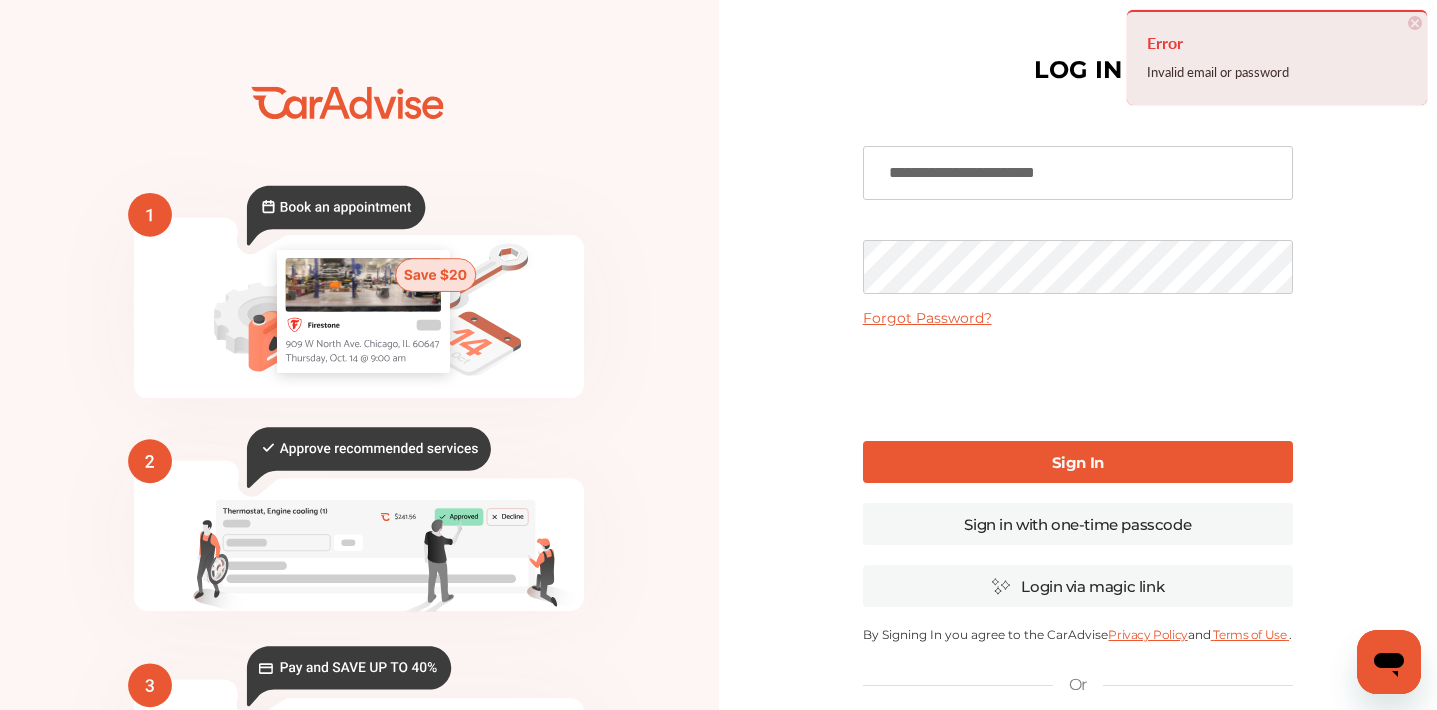 click on "**********" at bounding box center [1078, 487] 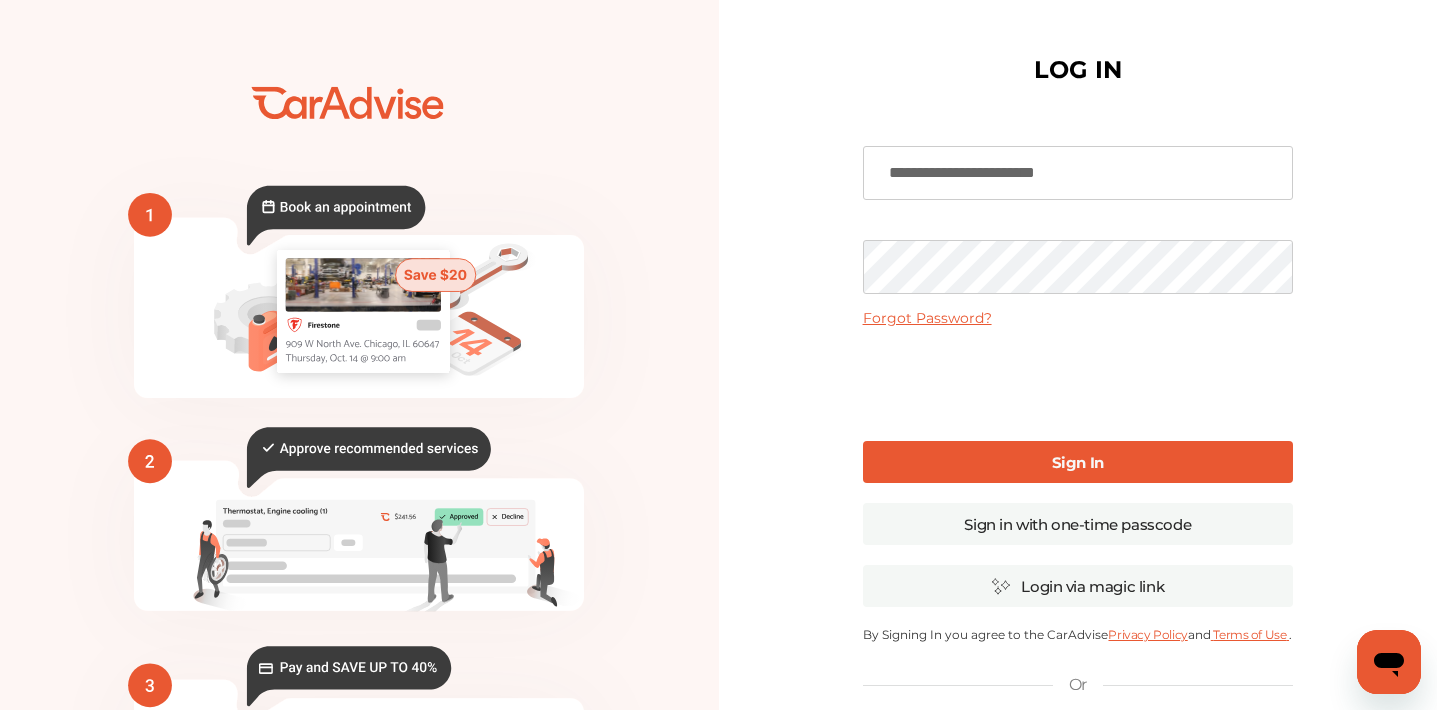 click on "Sign In" at bounding box center [1078, 462] 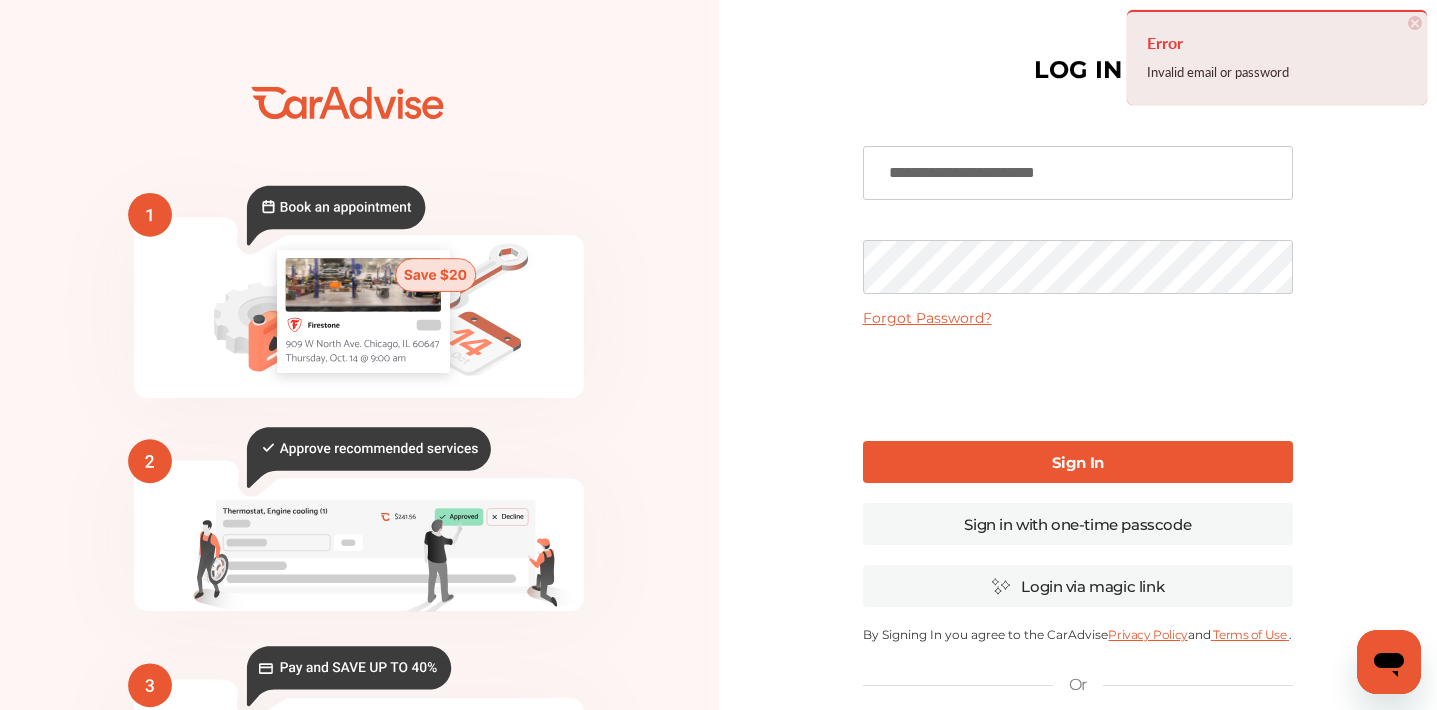 click on "×" at bounding box center (1415, 23) 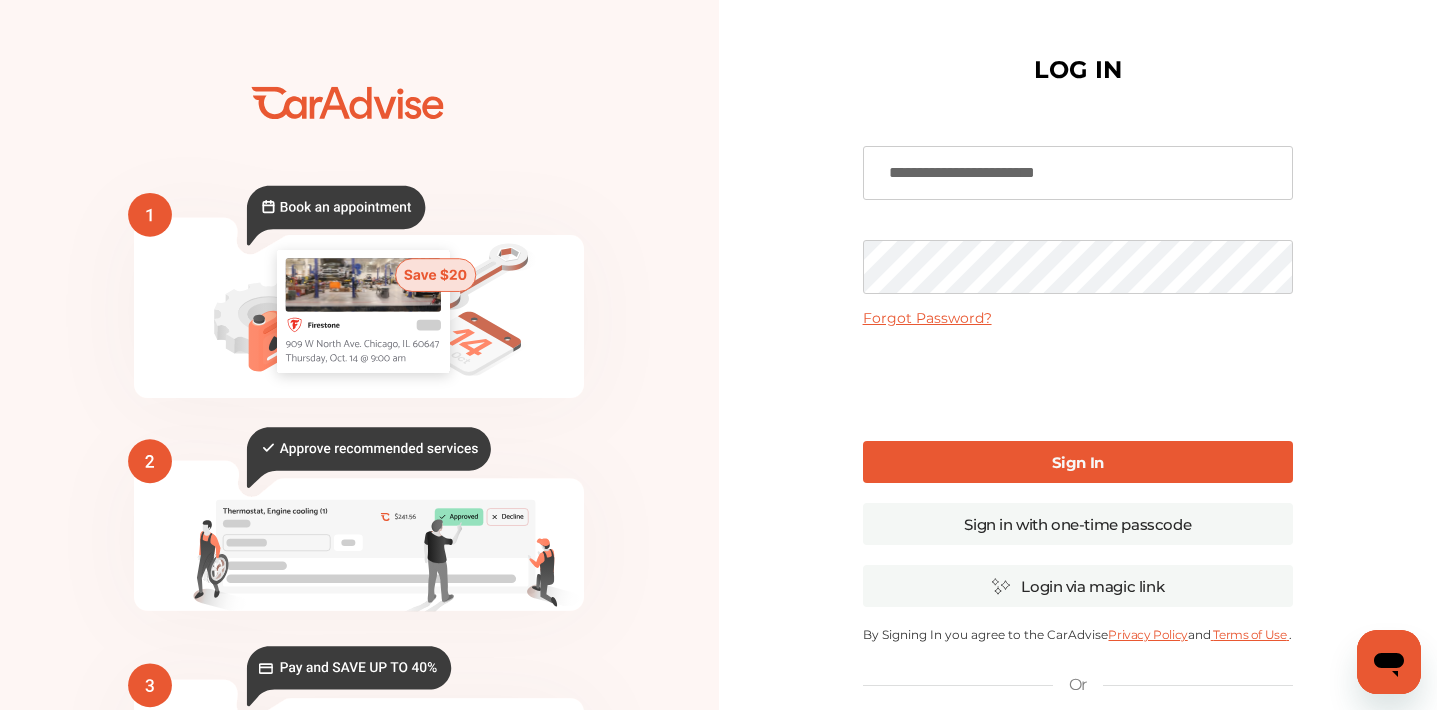 scroll, scrollTop: 0, scrollLeft: 0, axis: both 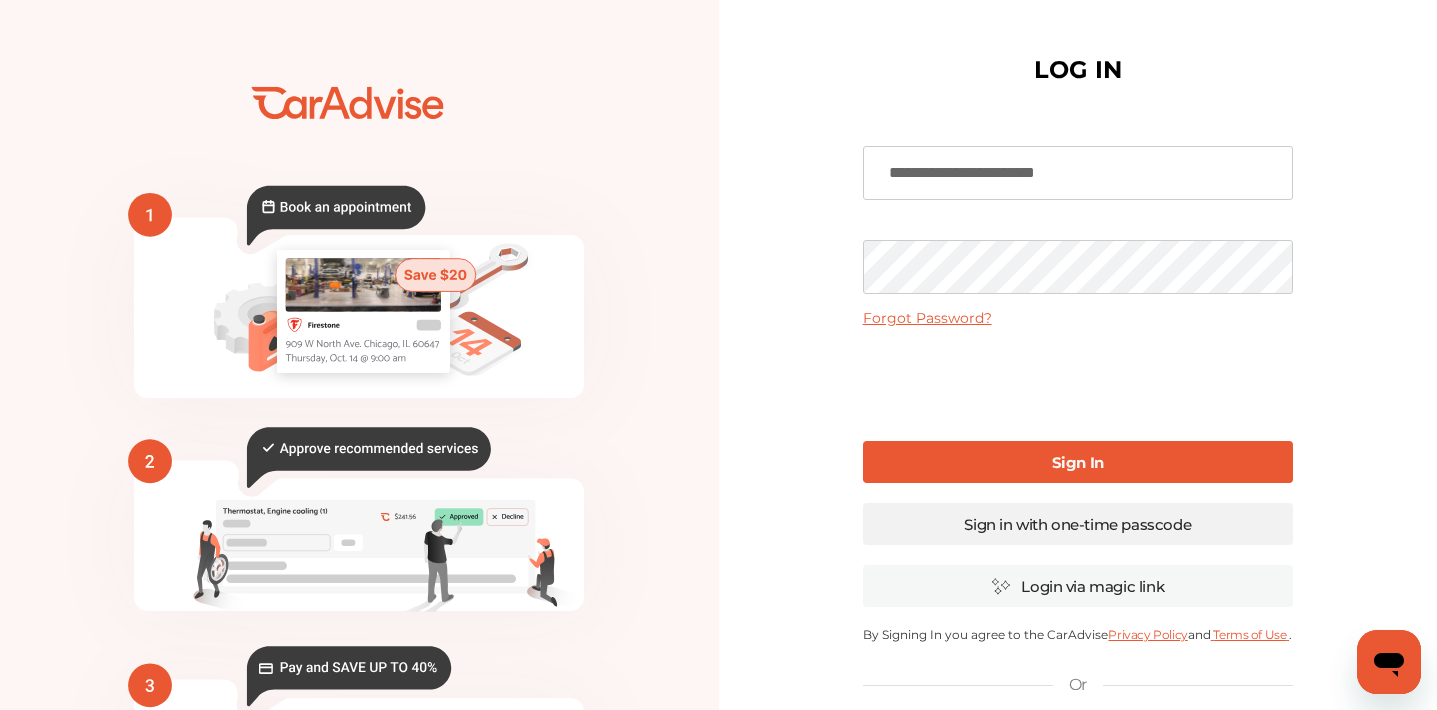 click on "Sign in with one-time passcode" at bounding box center (1078, 524) 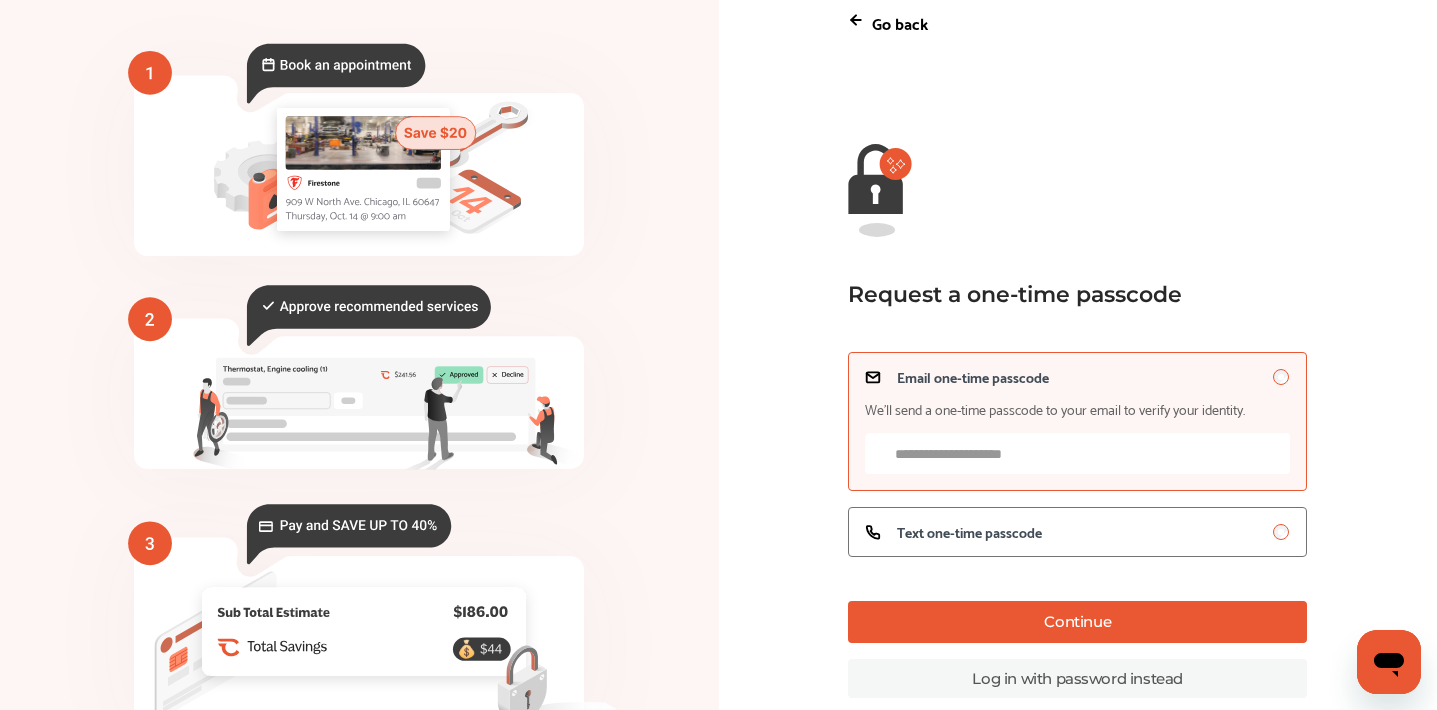 scroll, scrollTop: 159, scrollLeft: 0, axis: vertical 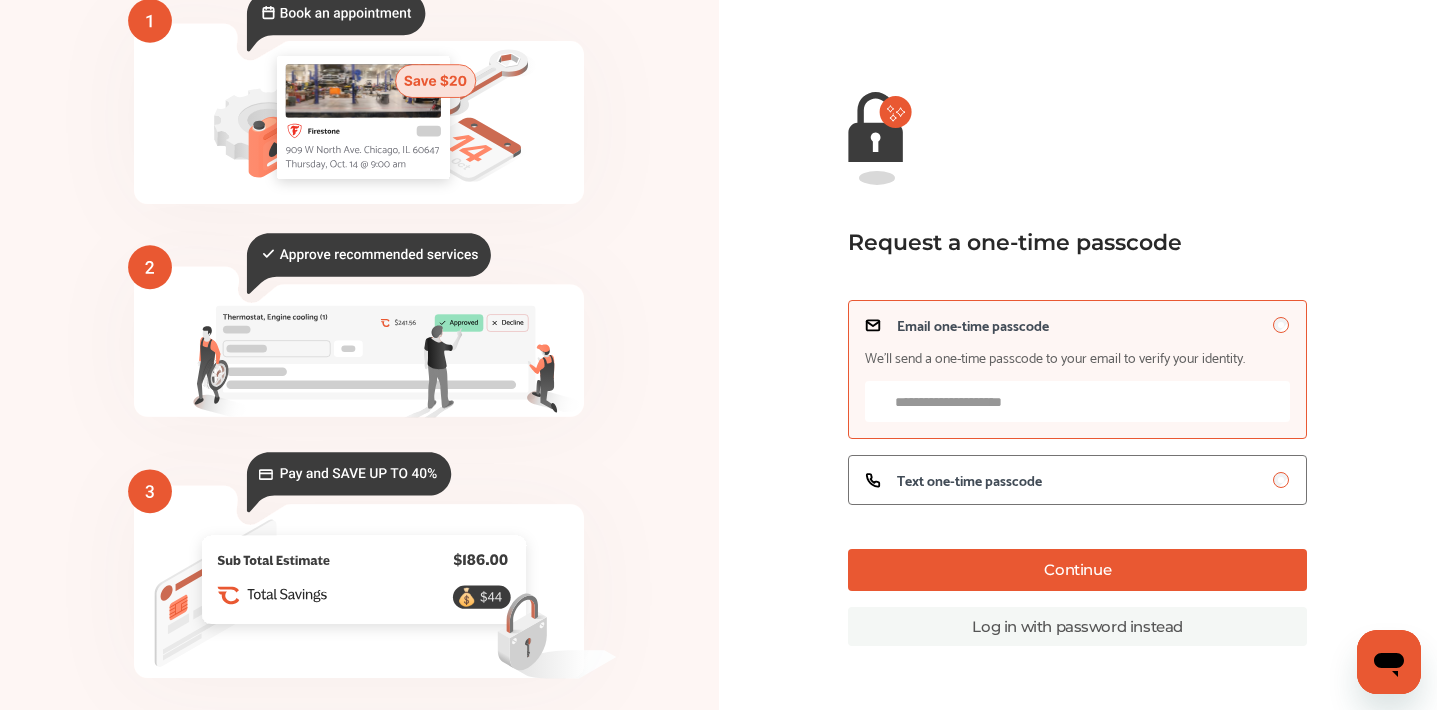 click on "Email one-time passcode We’ll send a one-time passcode to your email to verify your identity." at bounding box center (1077, 401) 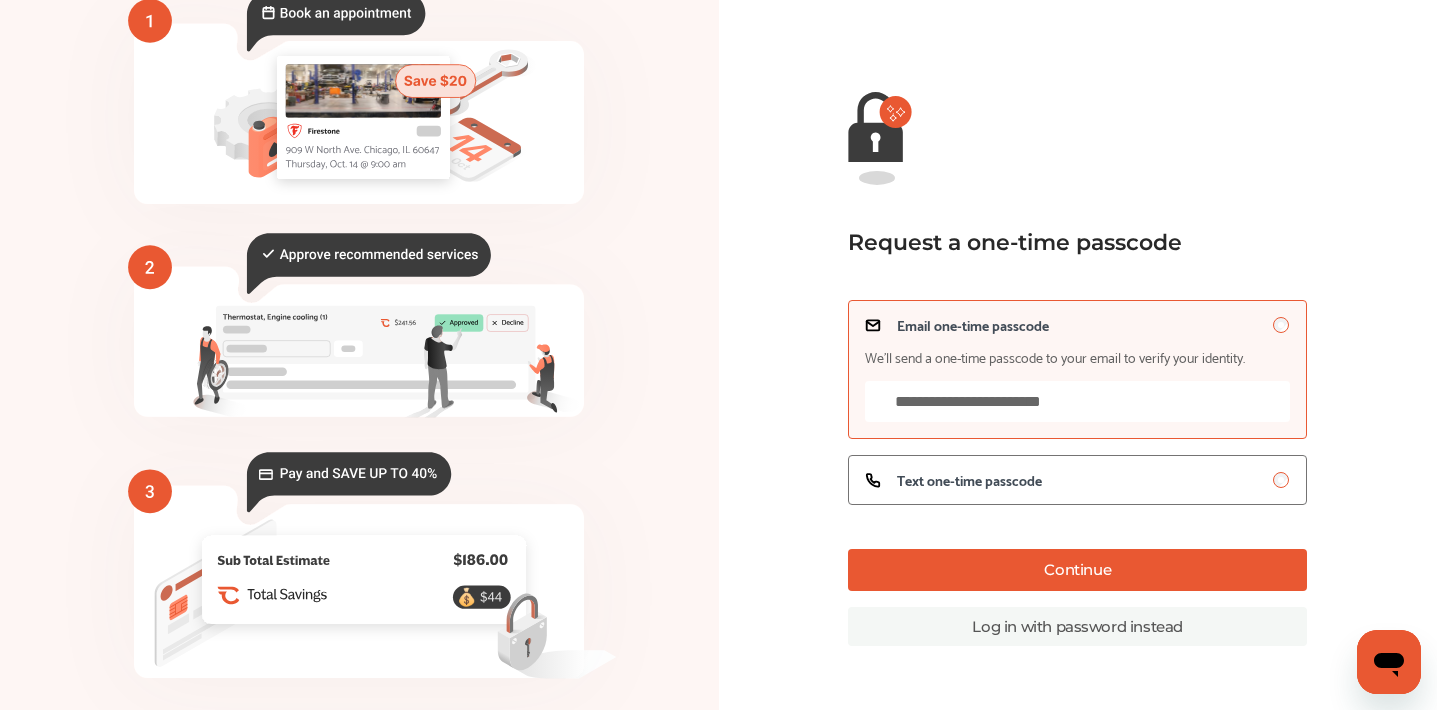 type on "**********" 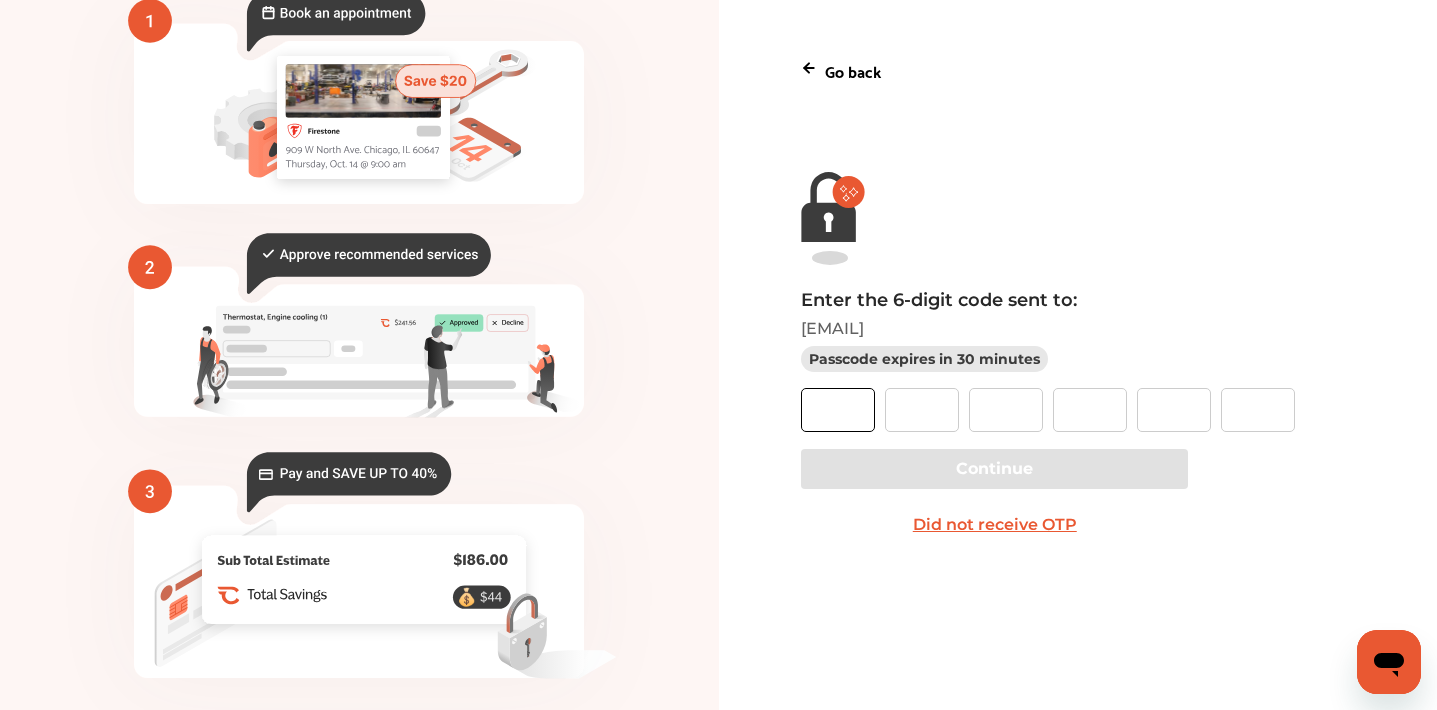 click at bounding box center (838, 410) 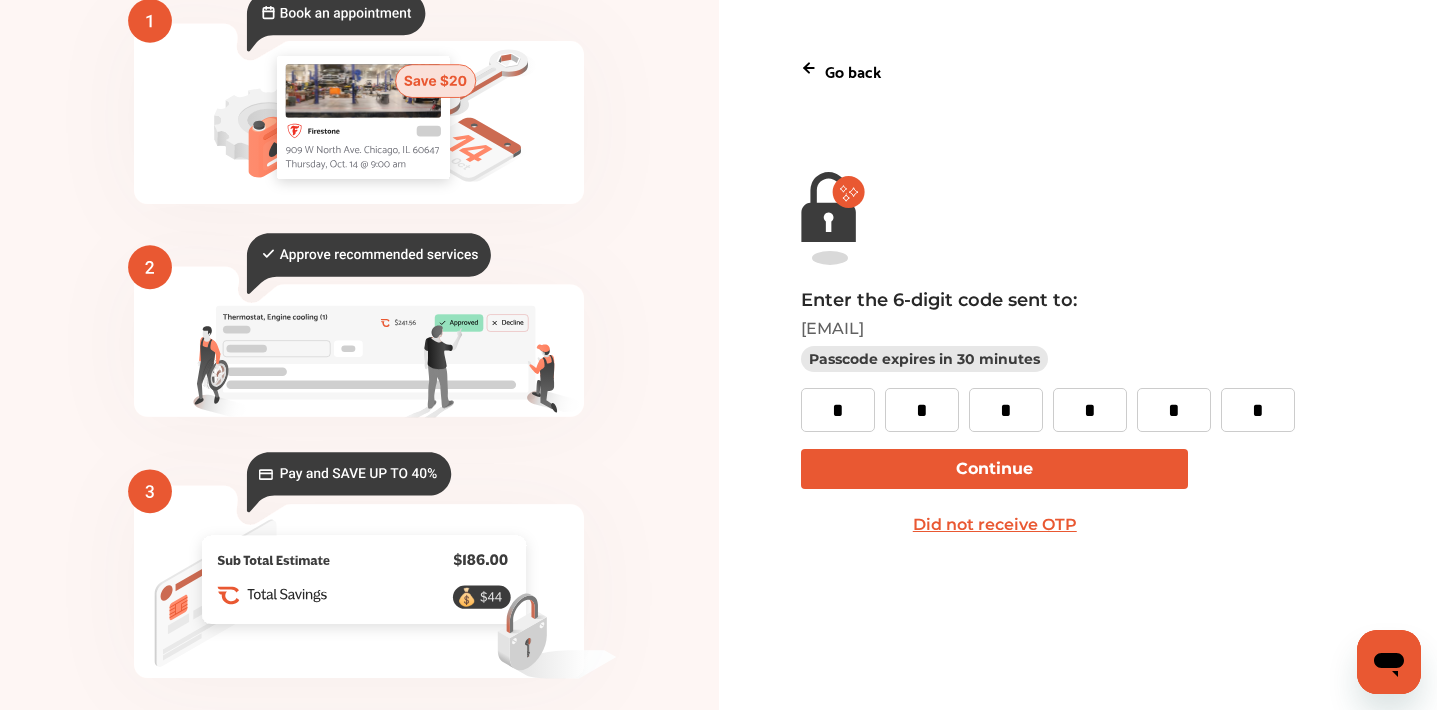 click on "Continue" at bounding box center [994, 469] 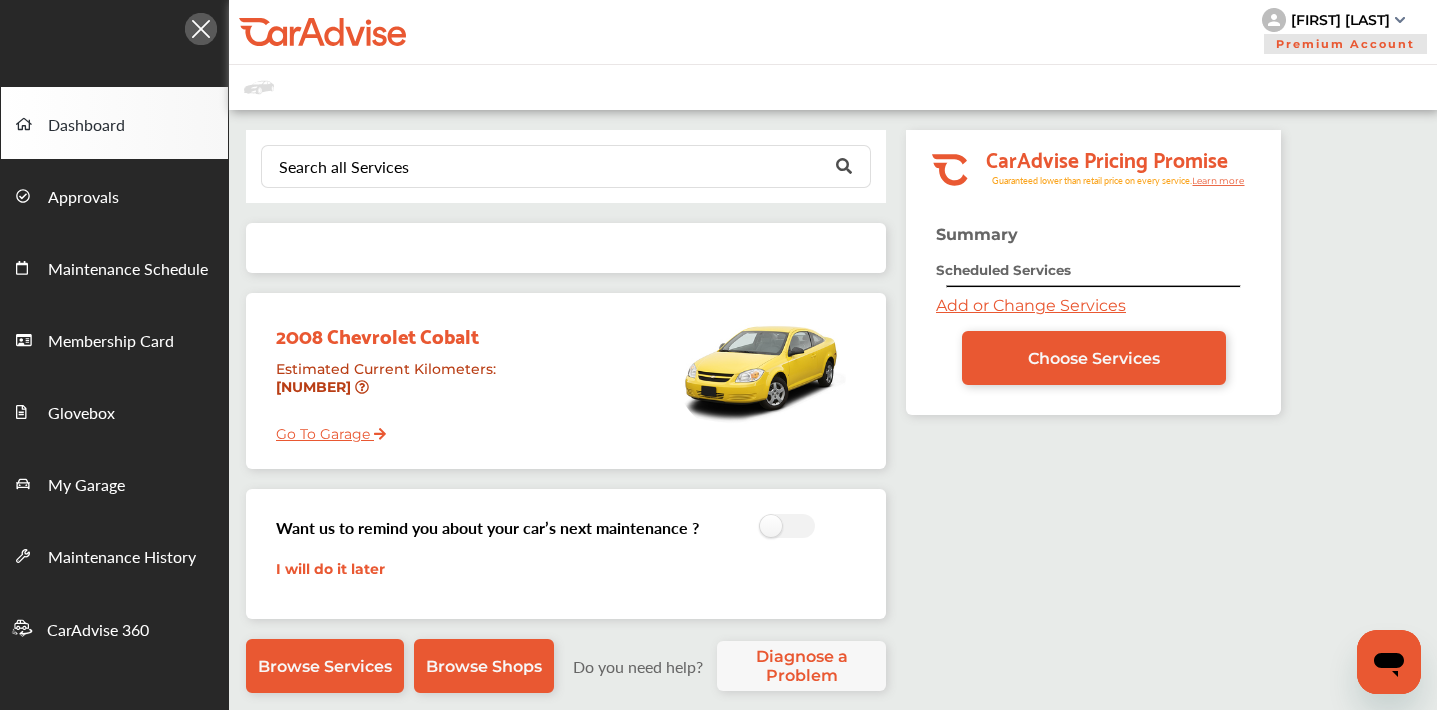 scroll, scrollTop: 0, scrollLeft: 0, axis: both 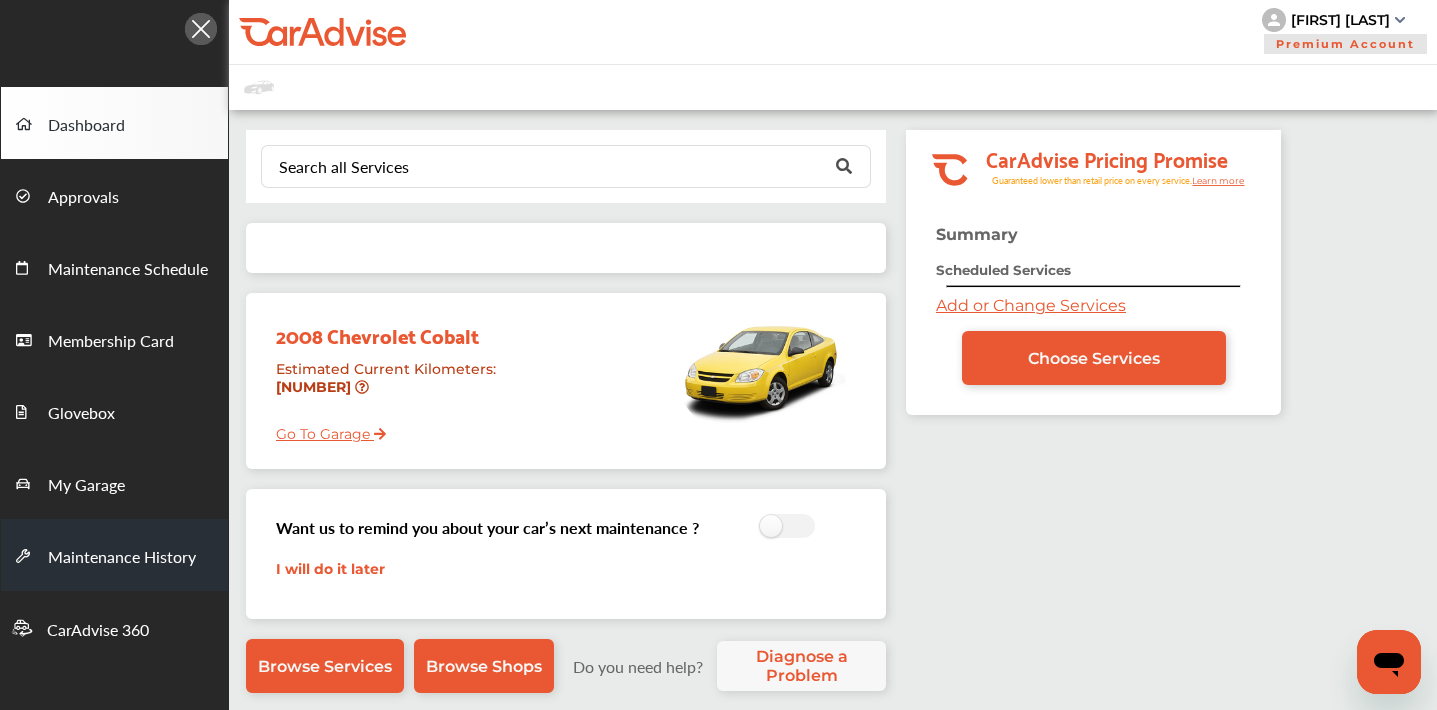 click on "Maintenance History" at bounding box center [122, 558] 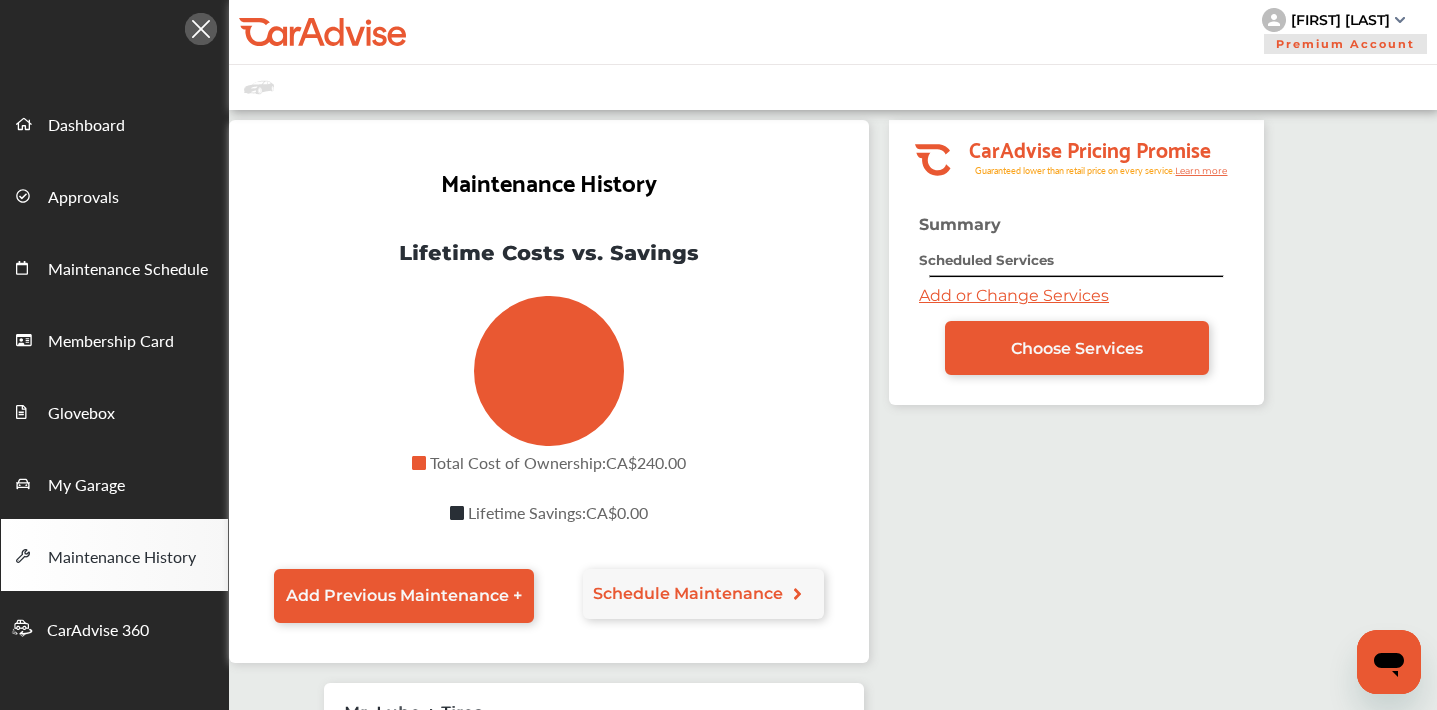 scroll, scrollTop: 0, scrollLeft: 0, axis: both 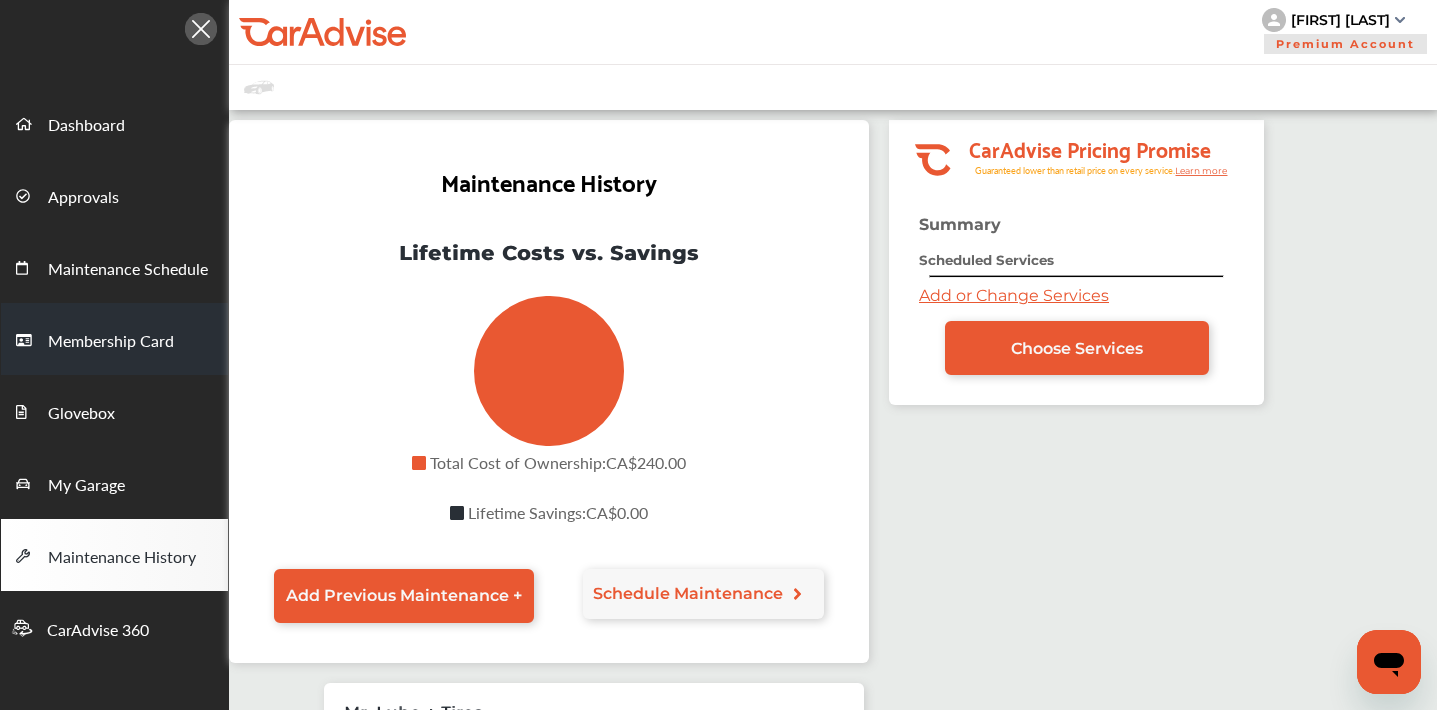 click on "Membership Card" at bounding box center (111, 342) 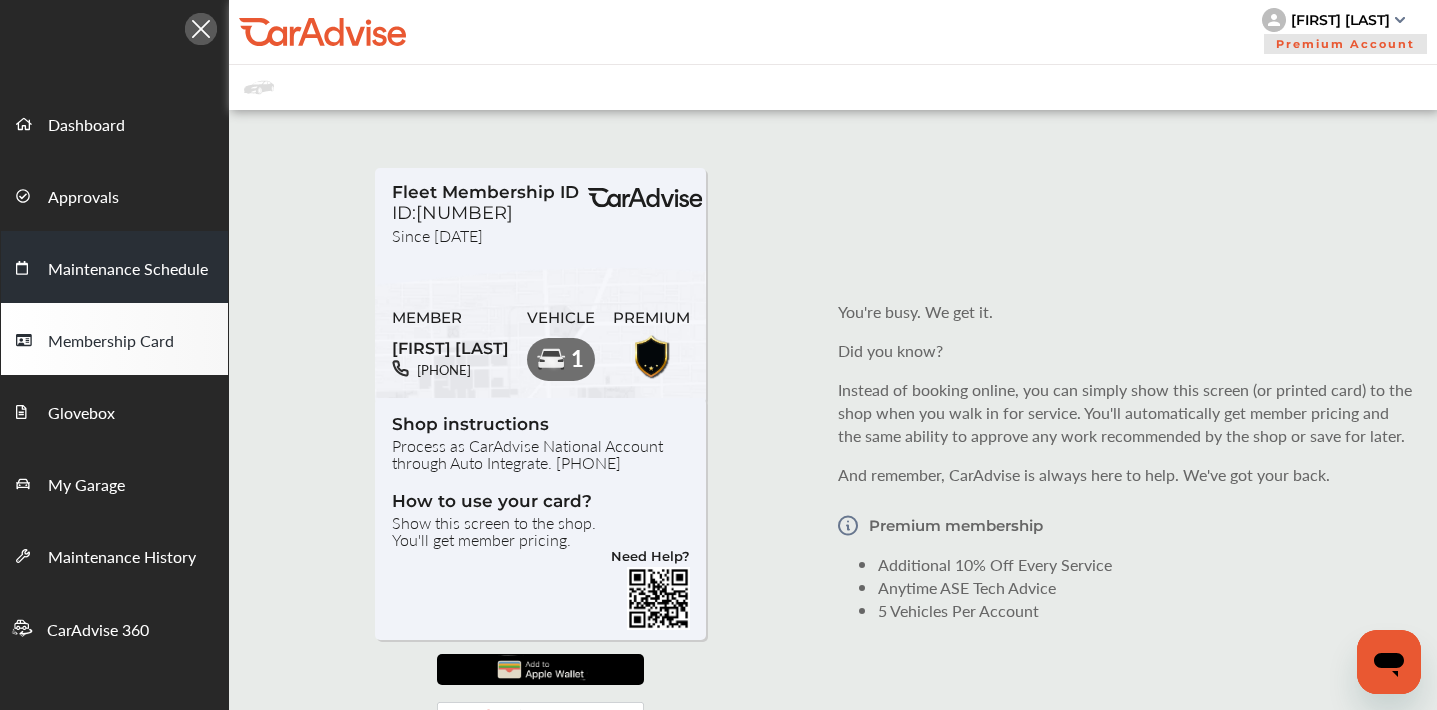 scroll, scrollTop: 0, scrollLeft: 0, axis: both 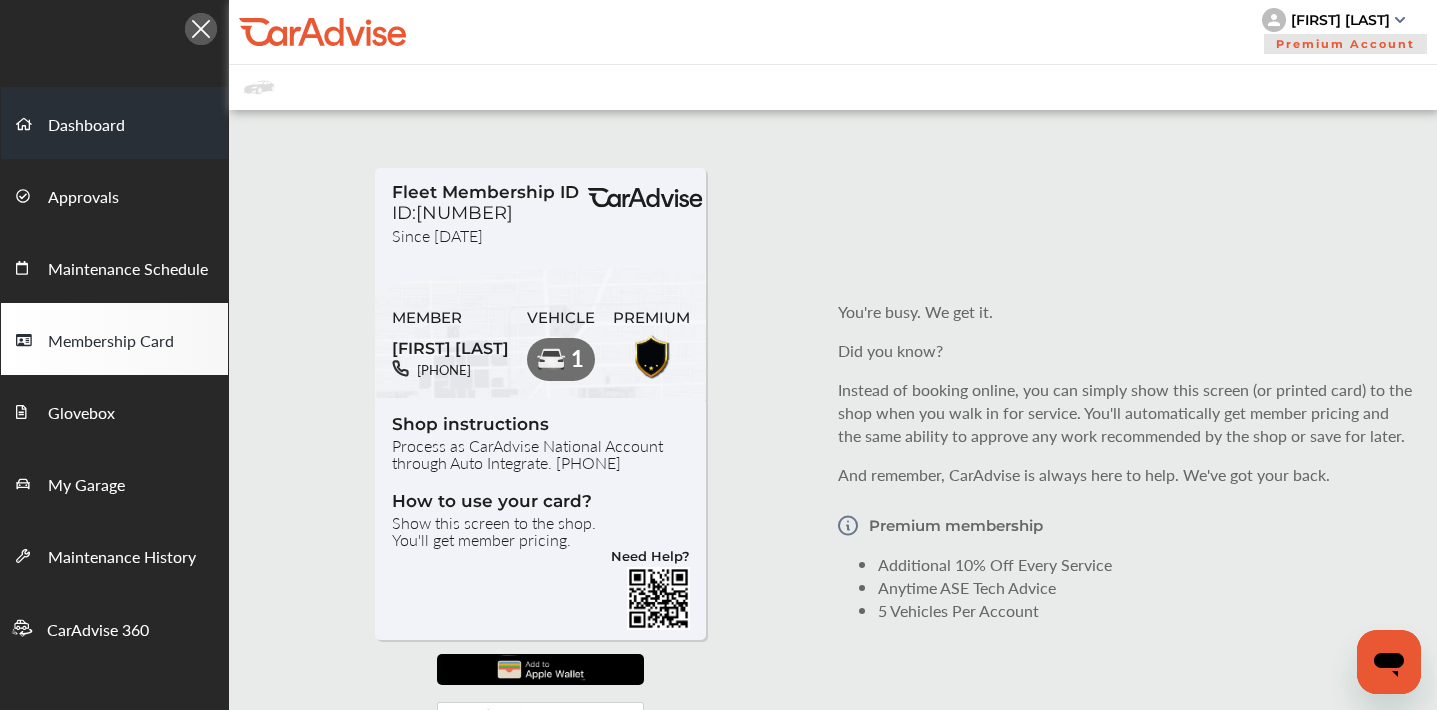 click on "Dashboard" at bounding box center [114, 123] 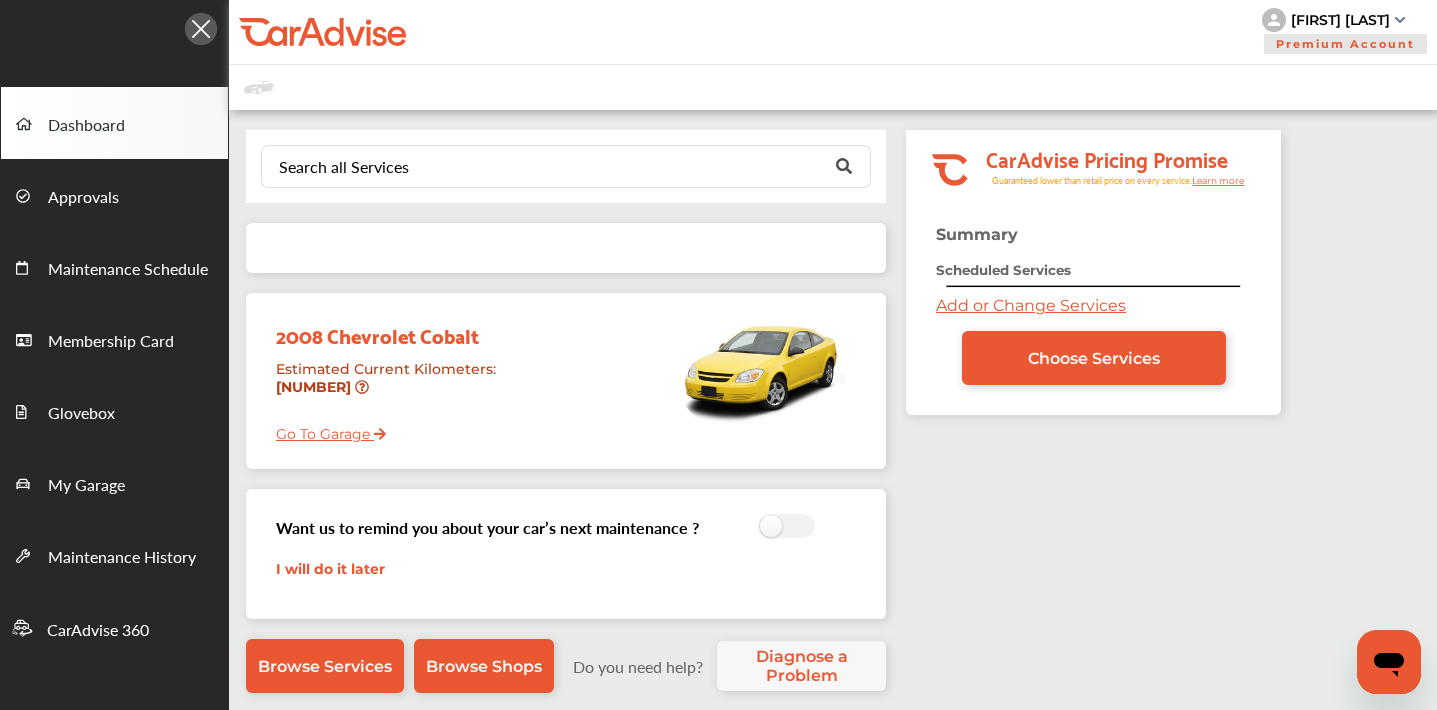 click on "Premium   Account" at bounding box center [1345, 44] 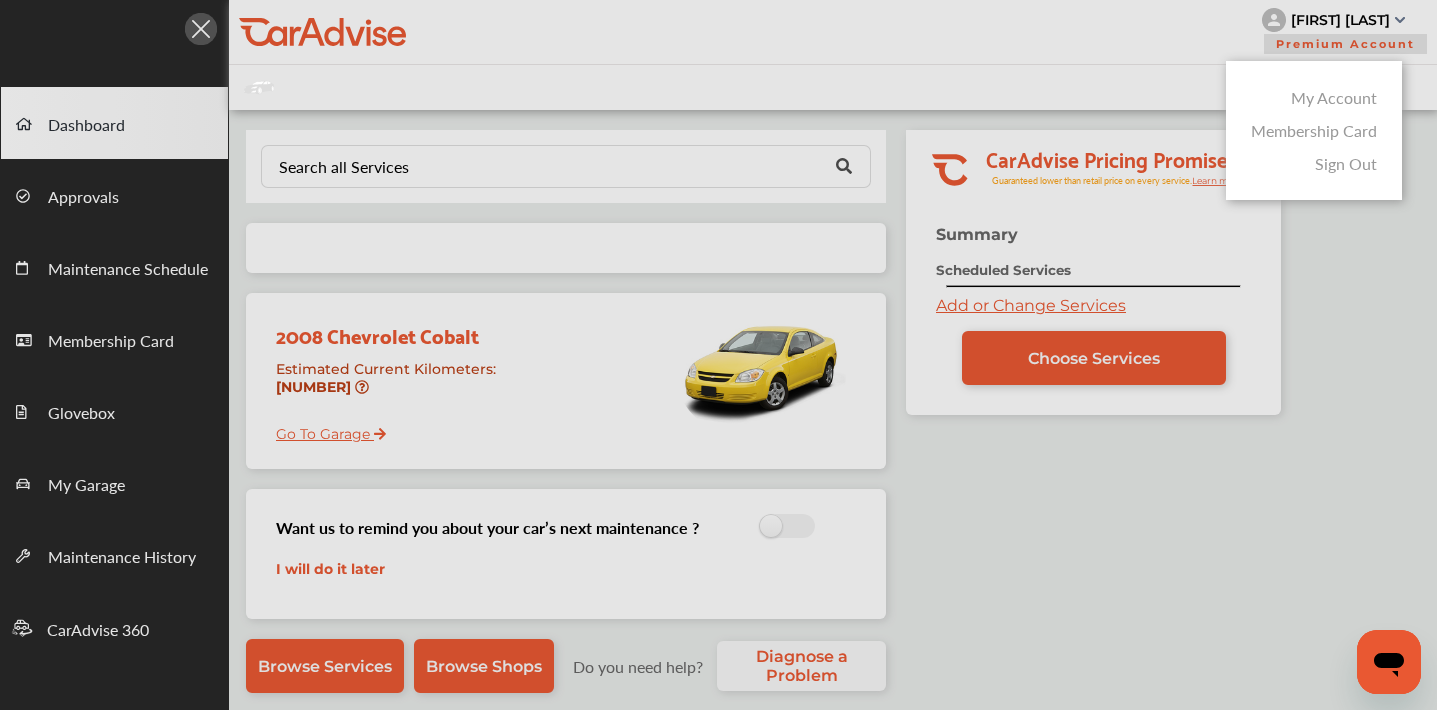 click on "My Account" at bounding box center (1334, 97) 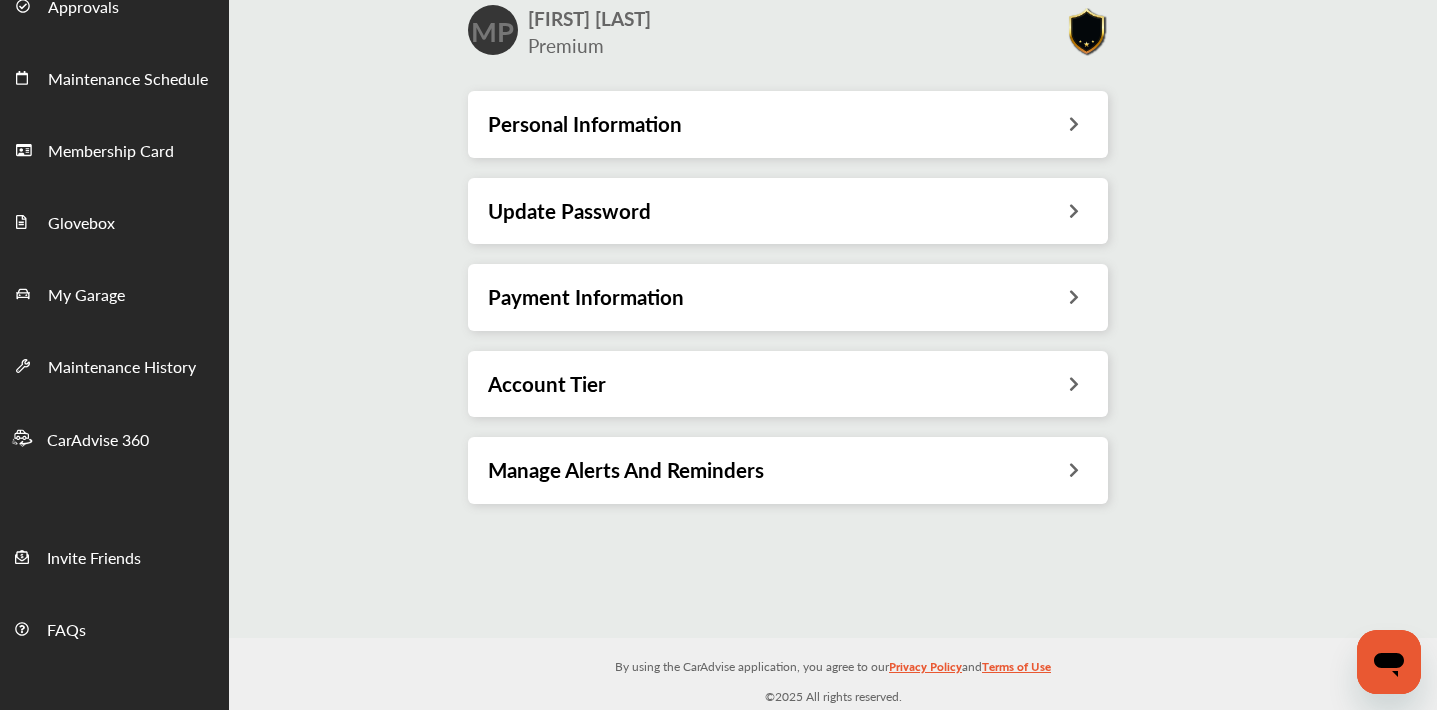 scroll, scrollTop: 190, scrollLeft: 0, axis: vertical 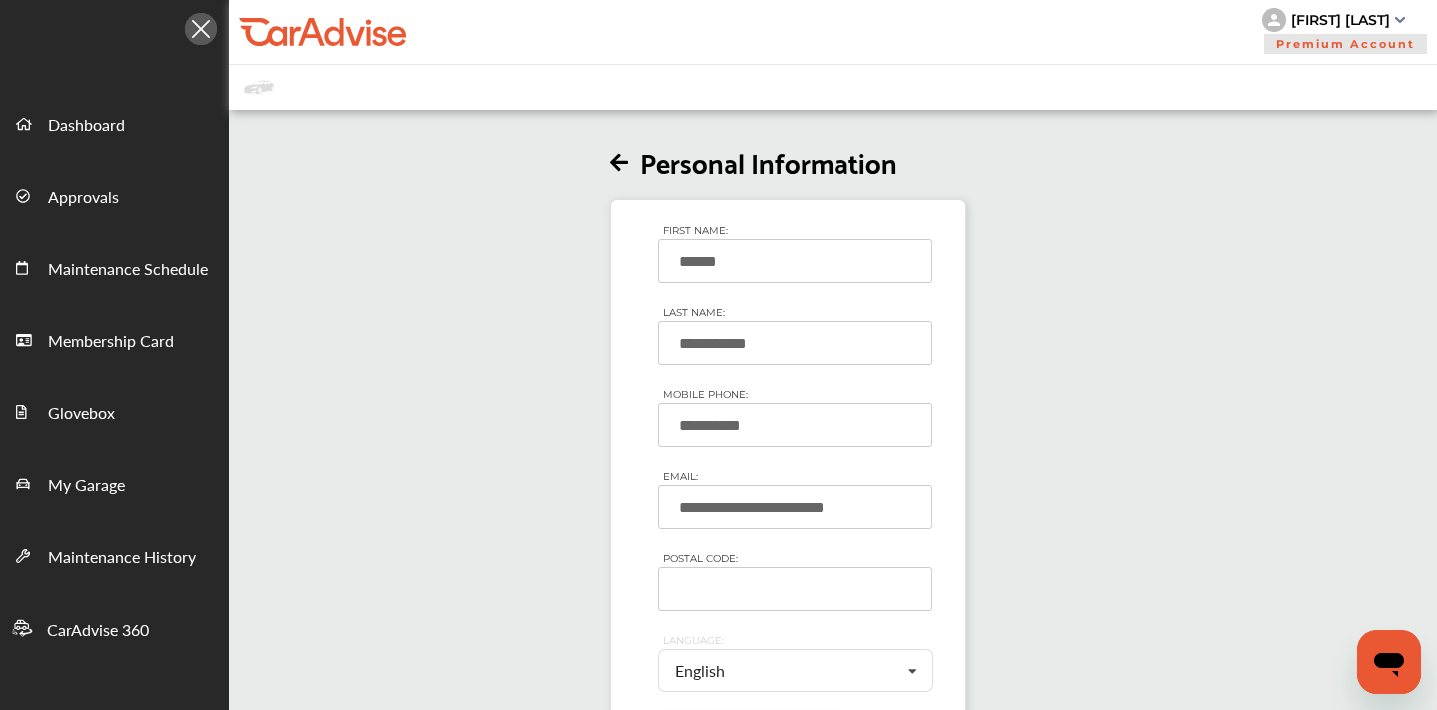 click at bounding box center (201, 29) 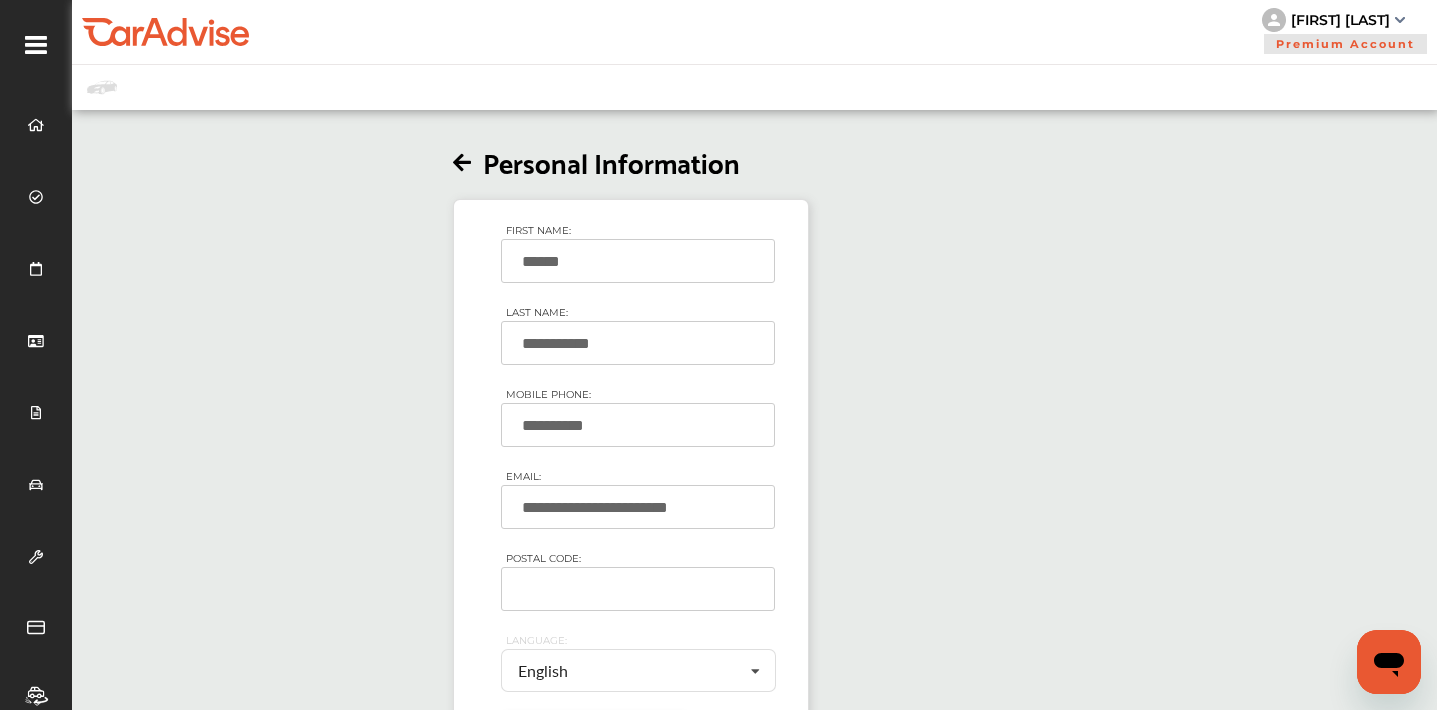 click at bounding box center [462, 163] 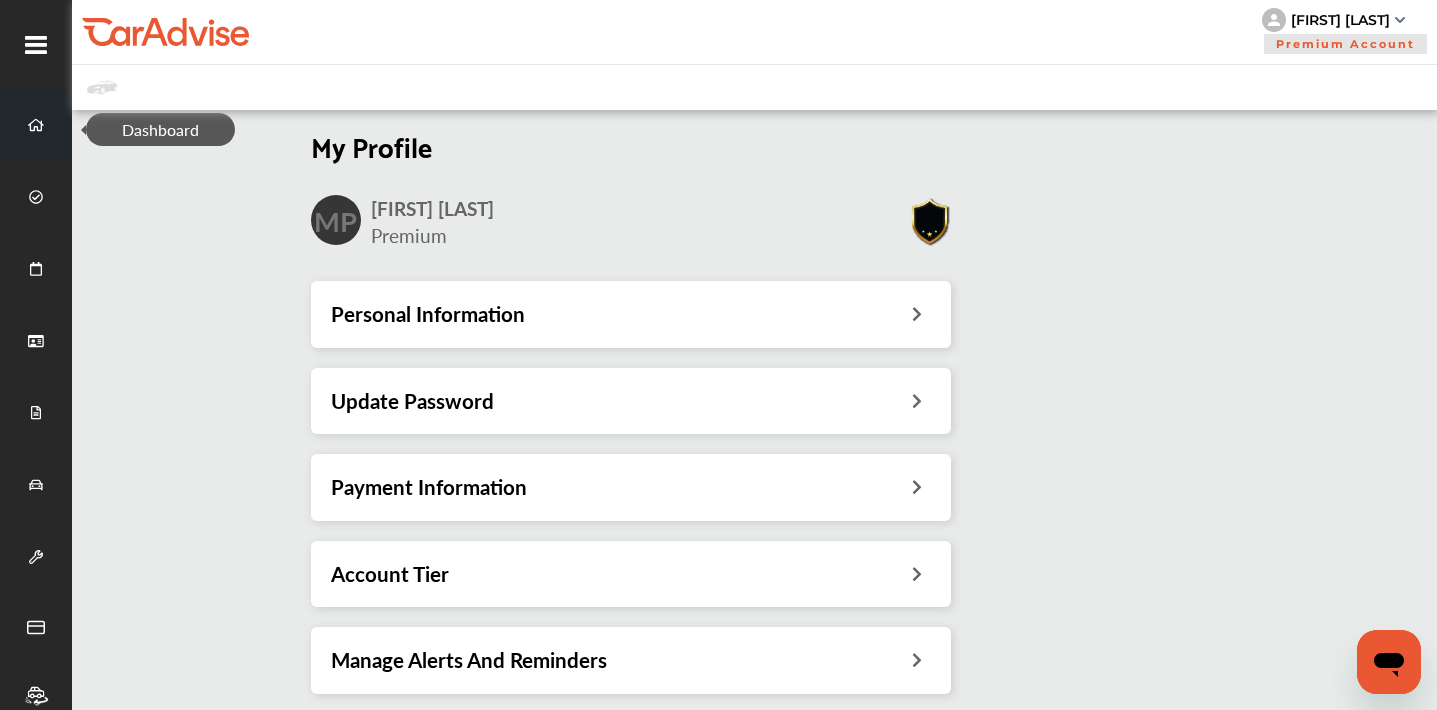 click 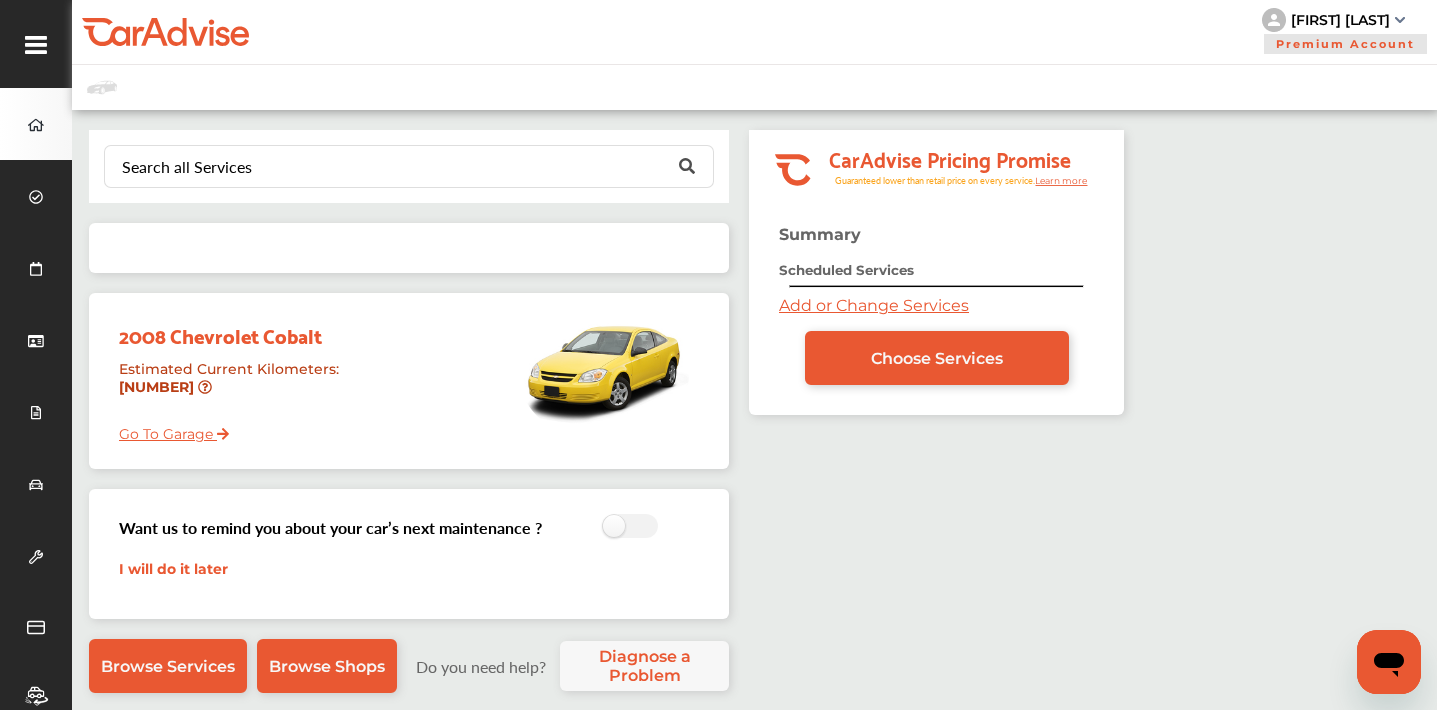 scroll, scrollTop: 0, scrollLeft: 0, axis: both 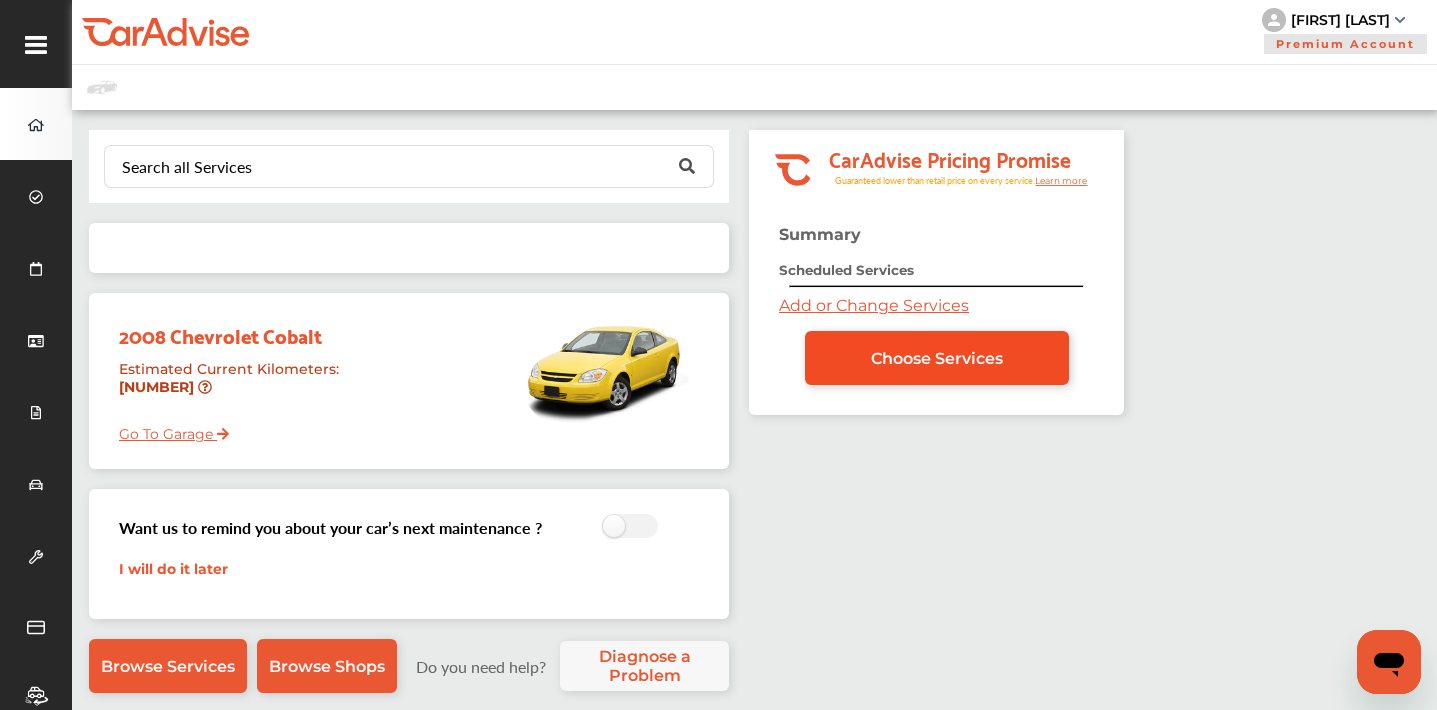 click on "Choose Services" at bounding box center [937, 358] 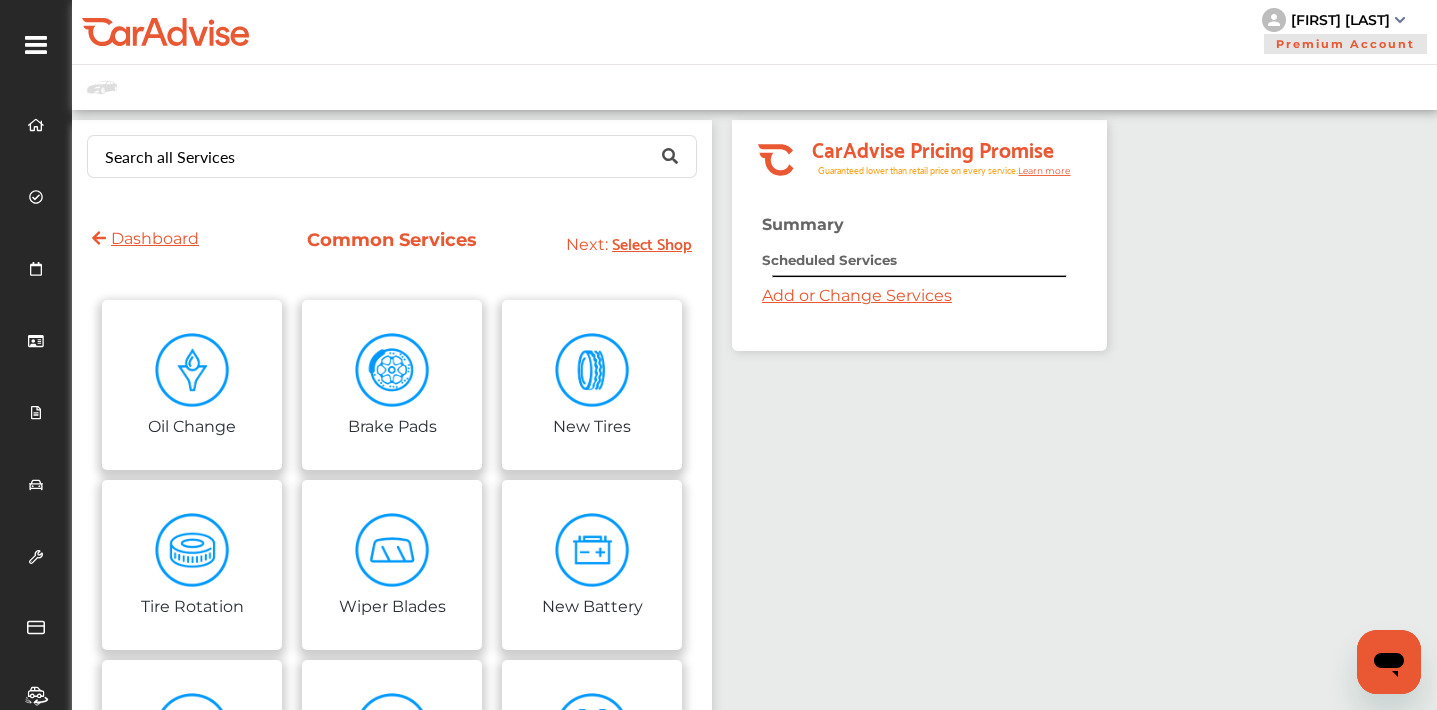 scroll, scrollTop: 0, scrollLeft: 0, axis: both 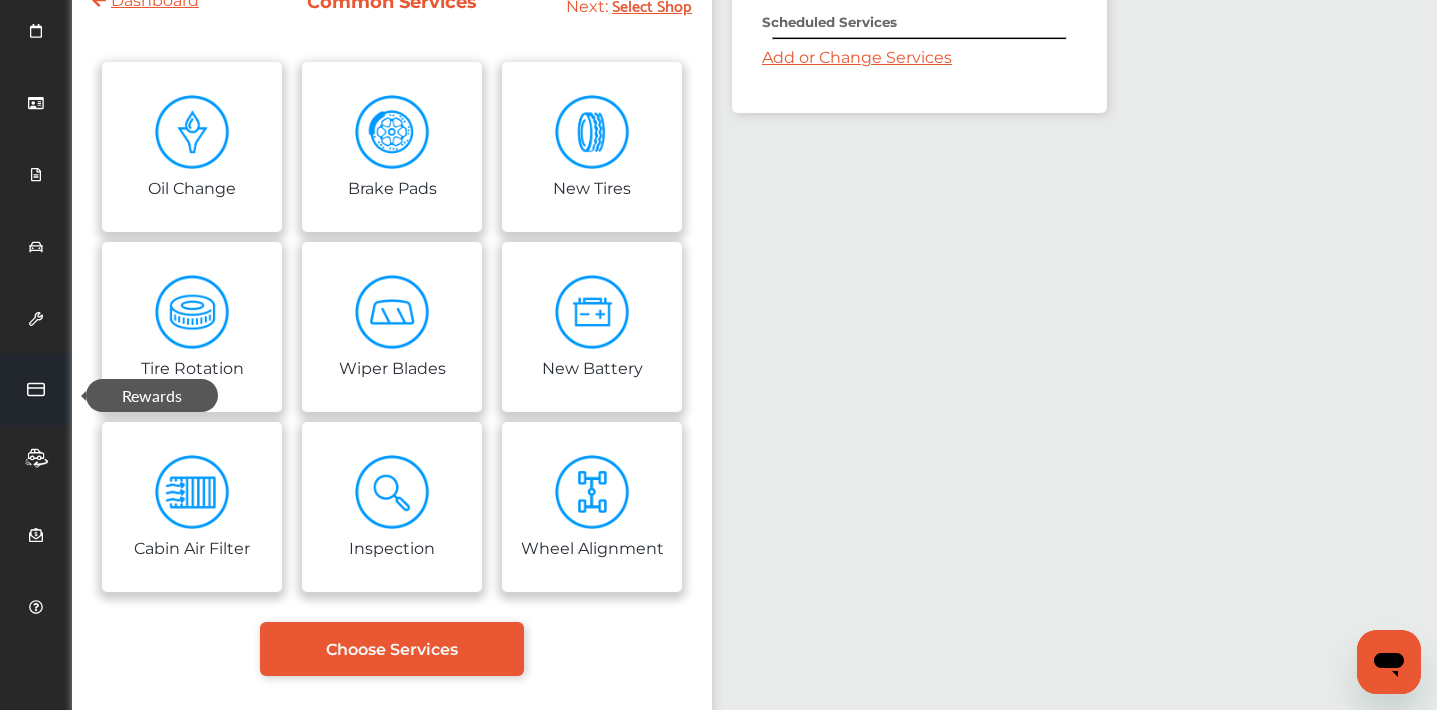 click 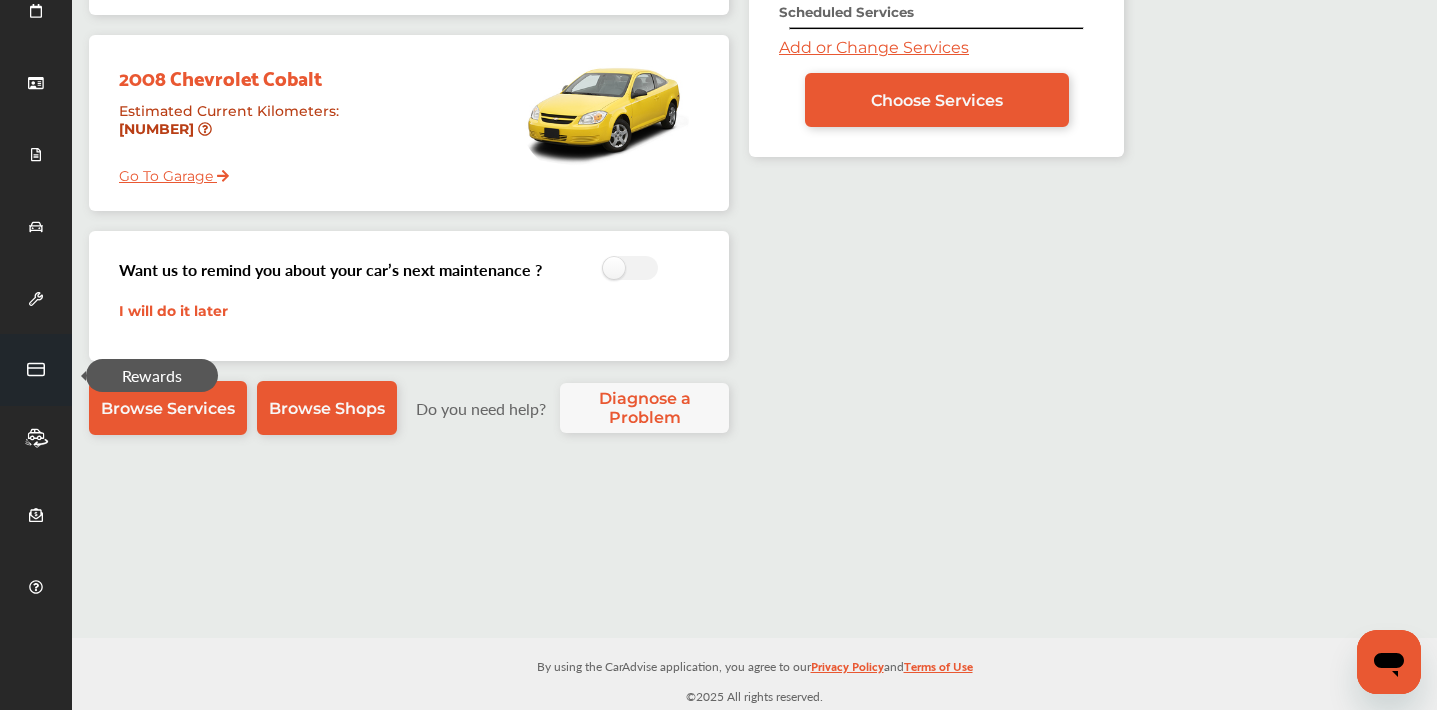 scroll, scrollTop: 258, scrollLeft: 0, axis: vertical 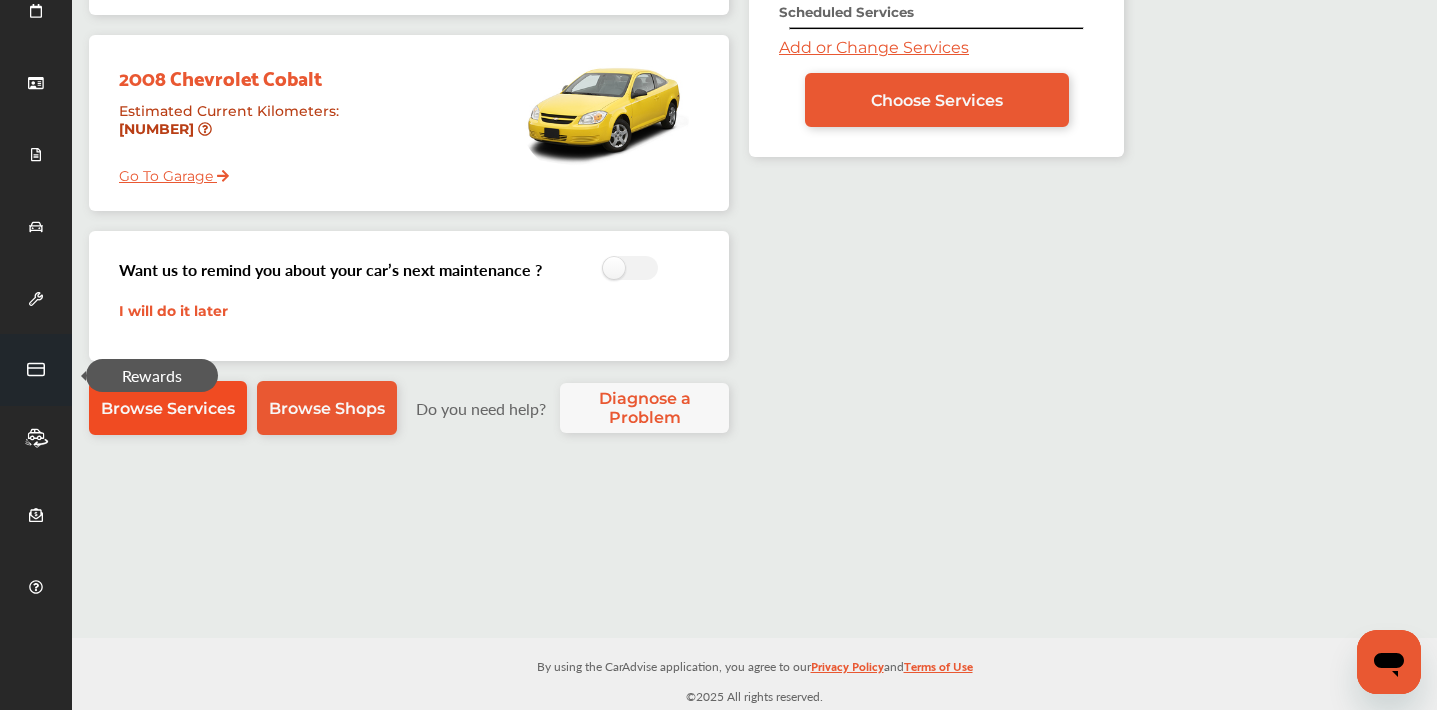 click on "Browse Services" at bounding box center [168, 408] 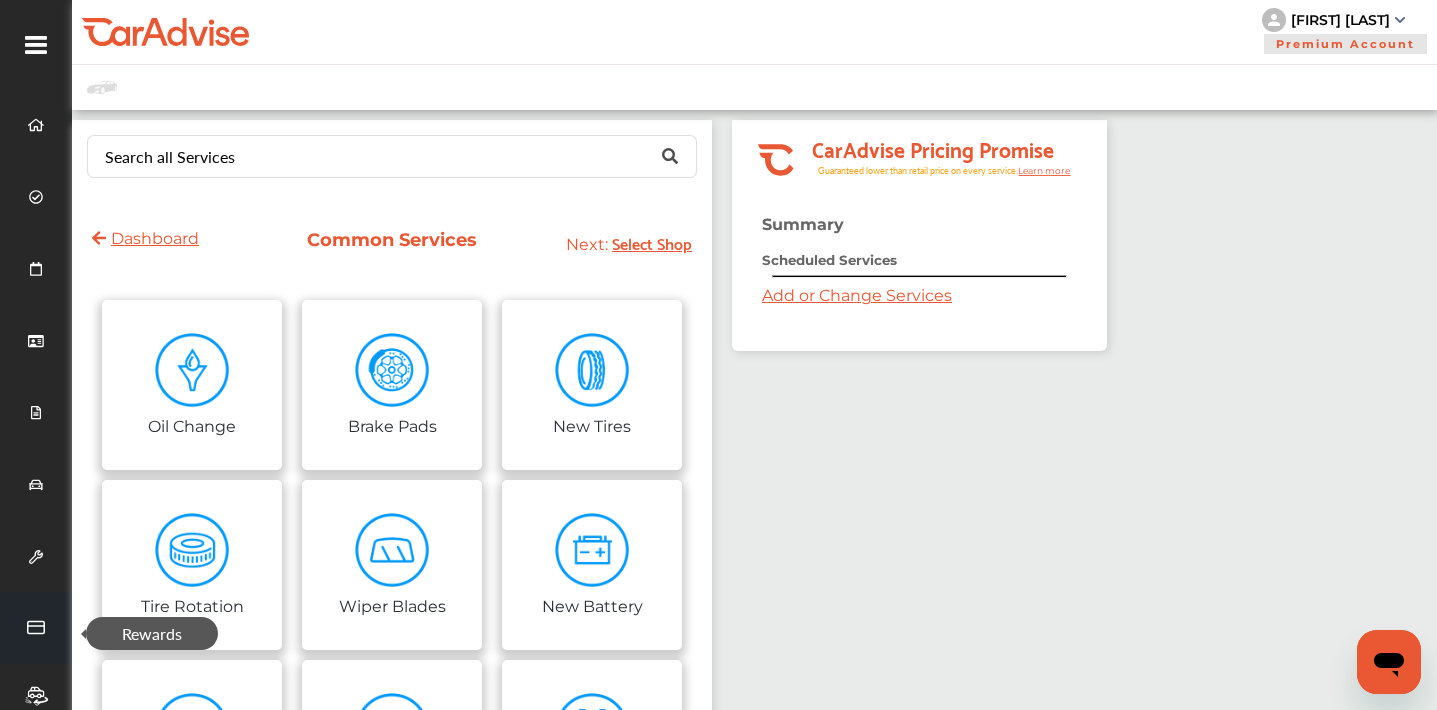 scroll, scrollTop: 0, scrollLeft: 0, axis: both 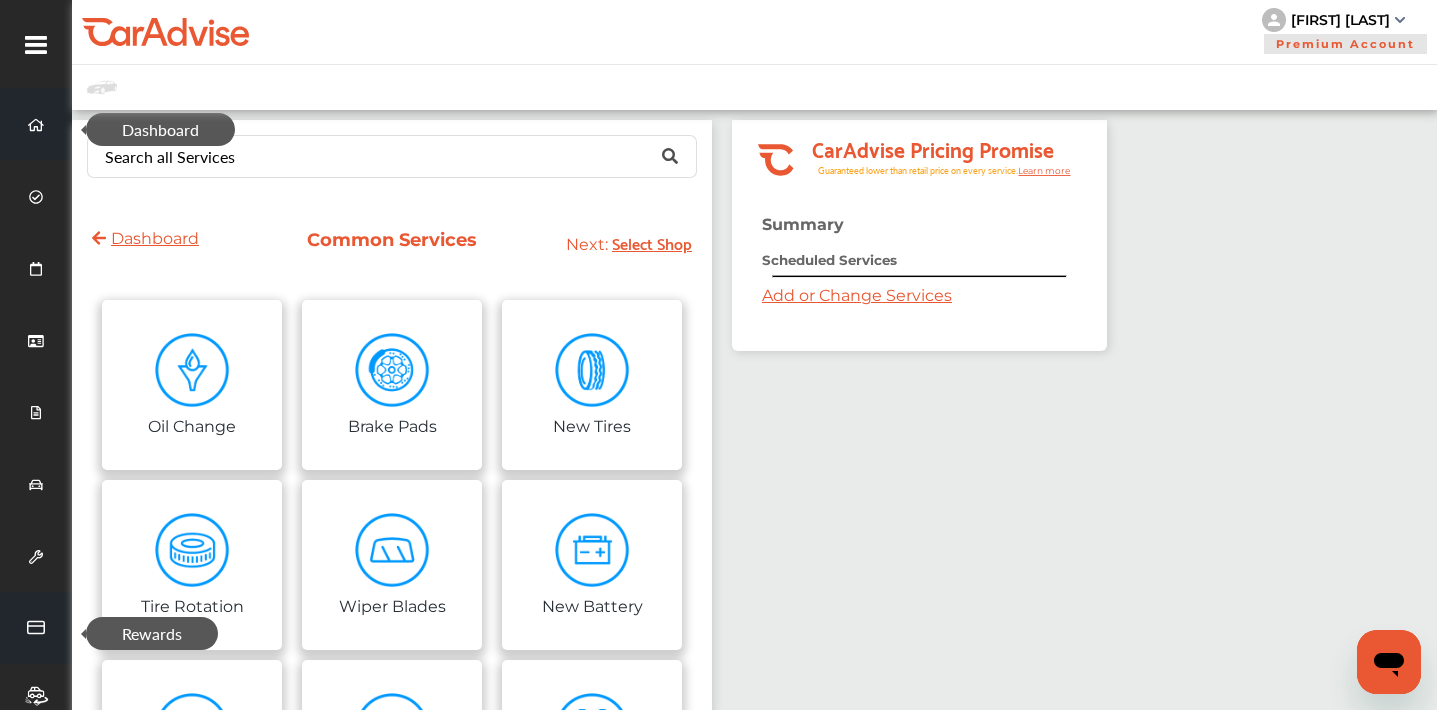 click at bounding box center (36, 124) 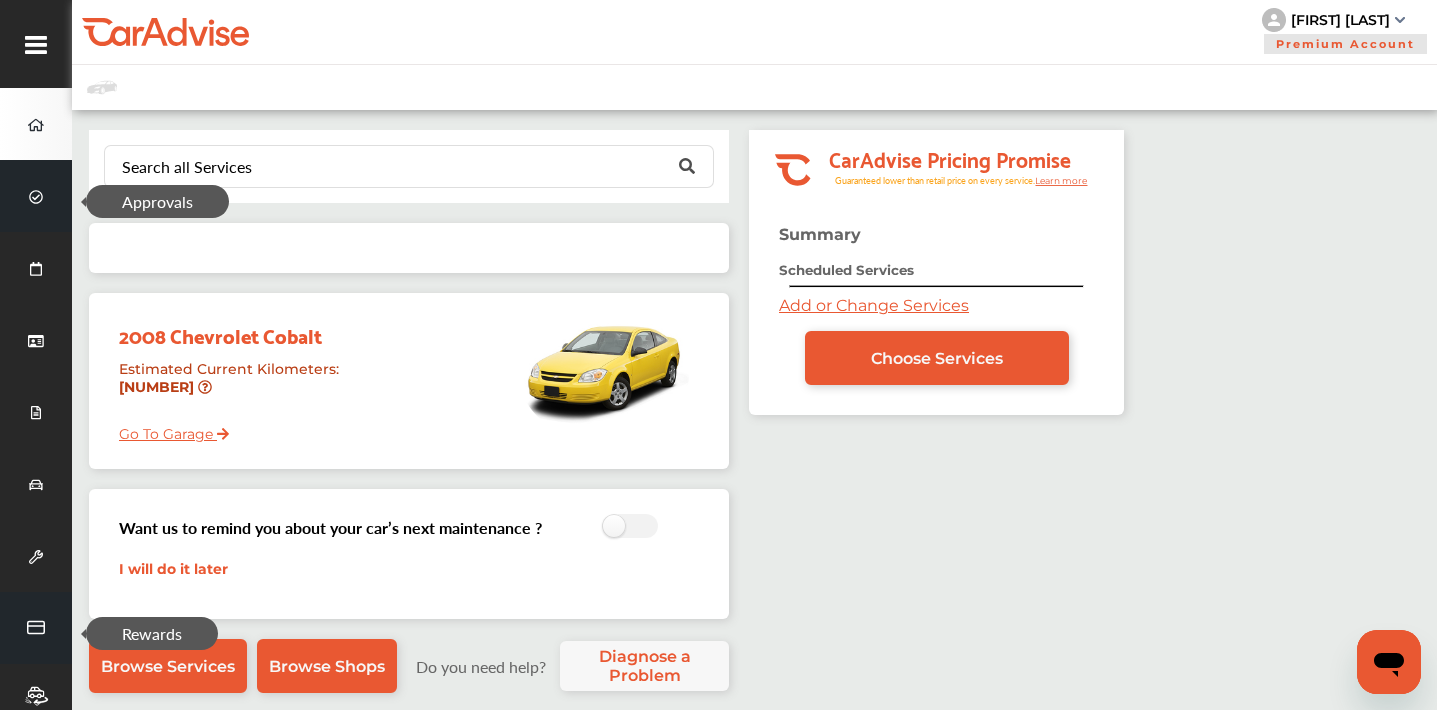 click at bounding box center [36, 196] 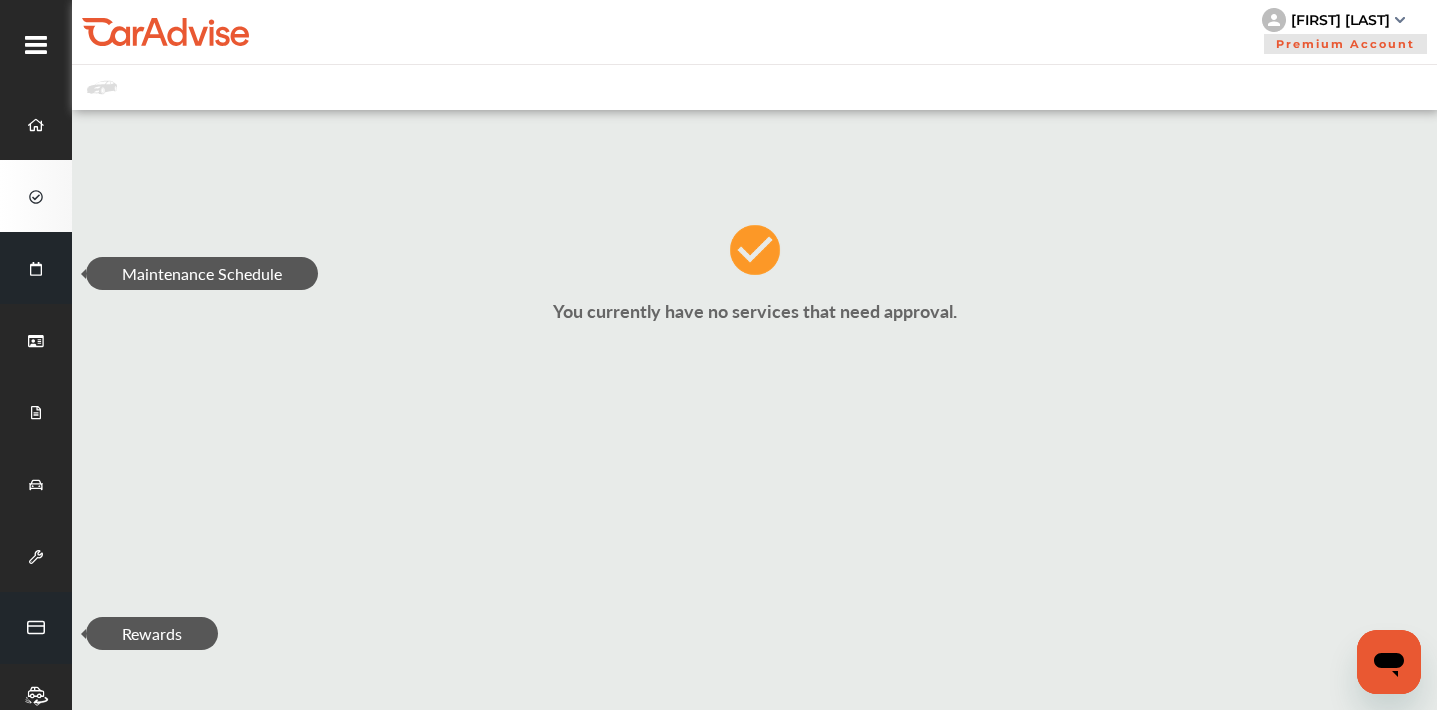 click at bounding box center [36, 268] 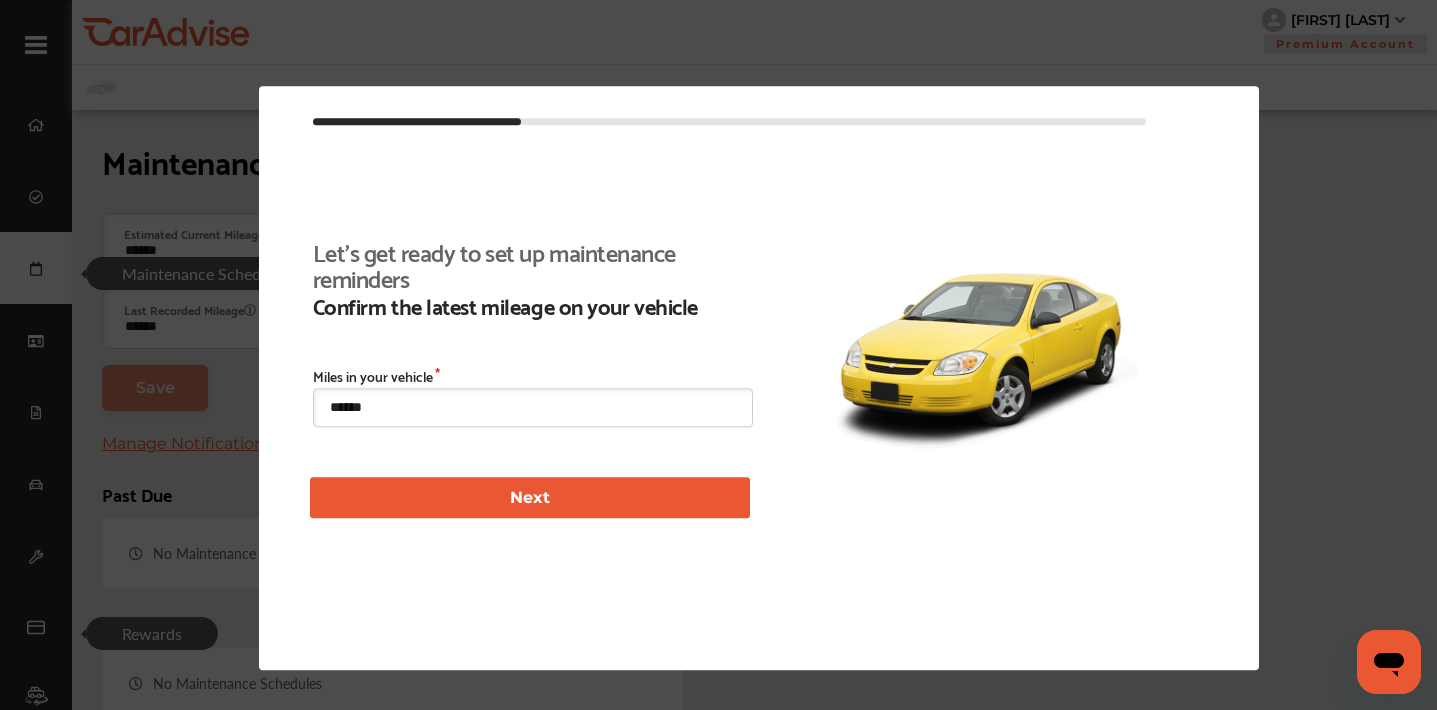 type on "****" 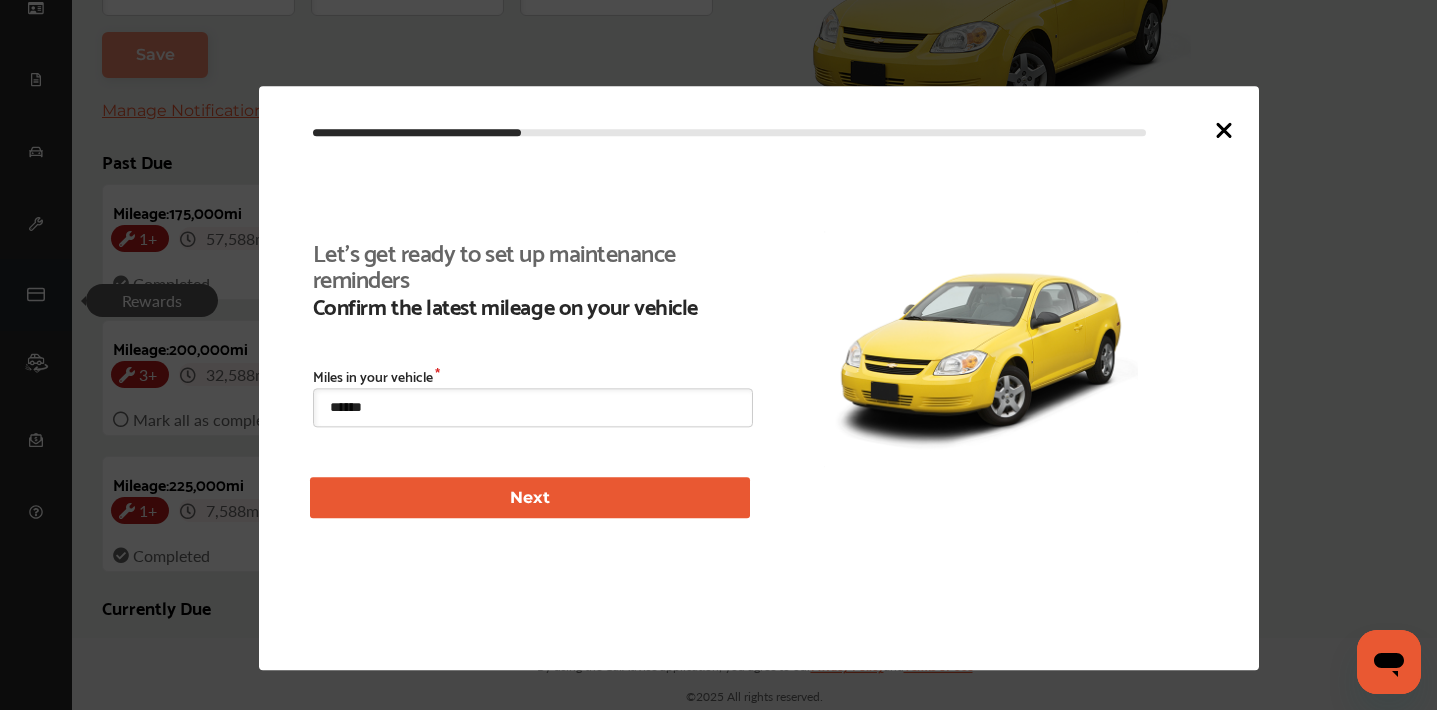 scroll, scrollTop: 360, scrollLeft: 0, axis: vertical 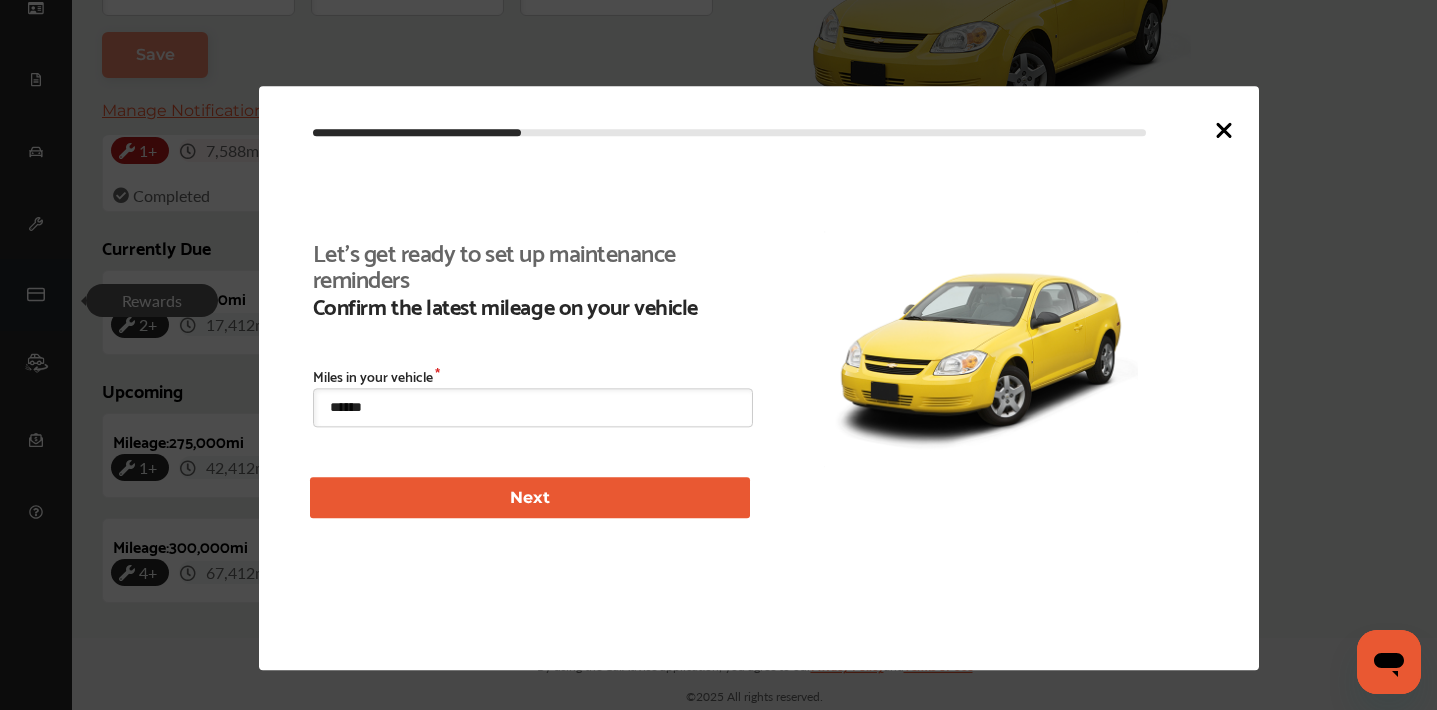 click 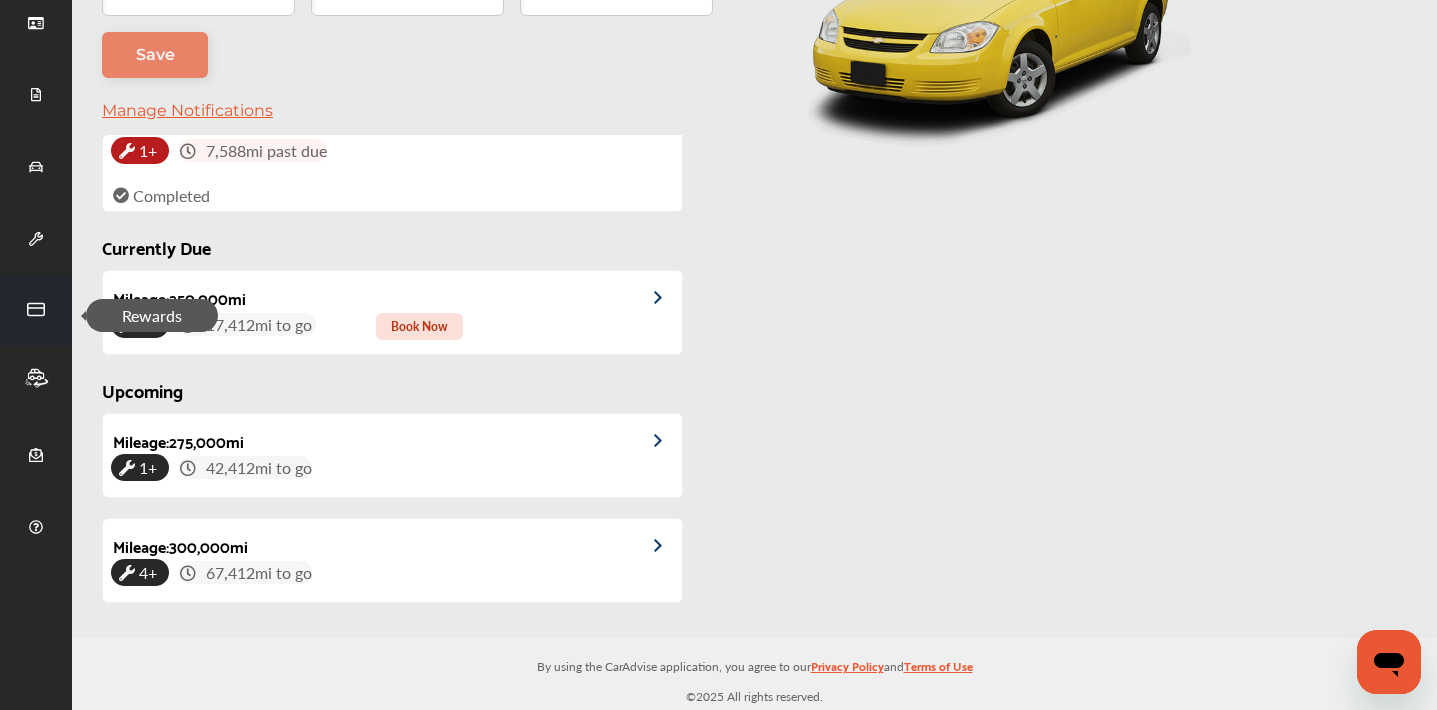 scroll, scrollTop: 318, scrollLeft: 0, axis: vertical 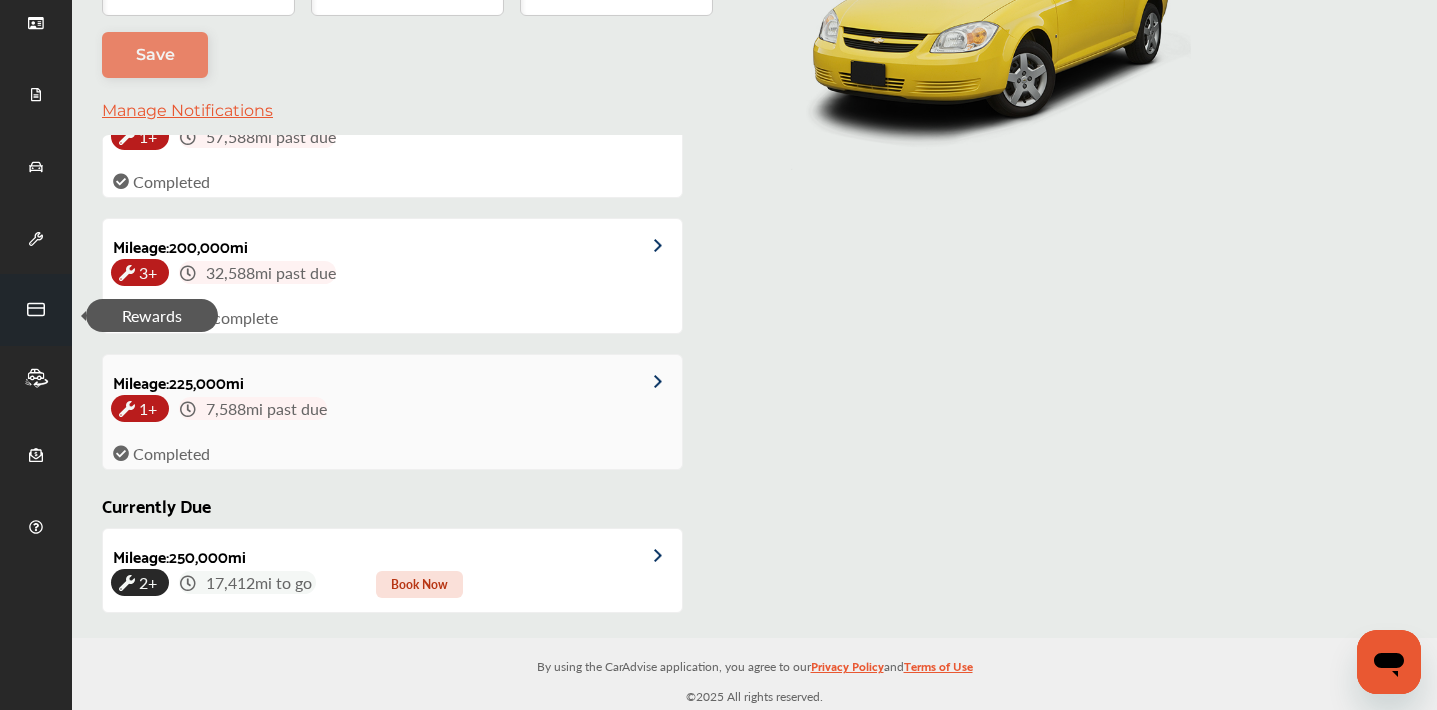 click at bounding box center [668, 382] 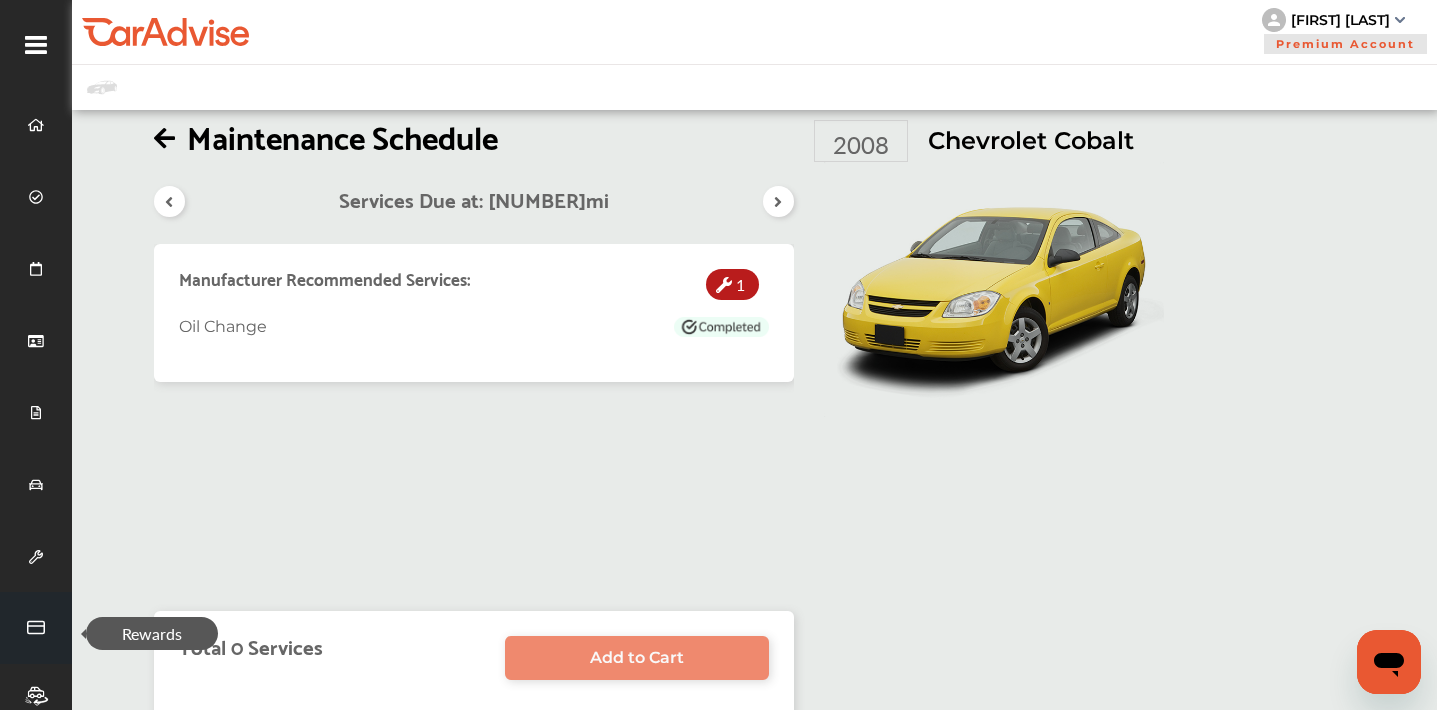scroll, scrollTop: 0, scrollLeft: 0, axis: both 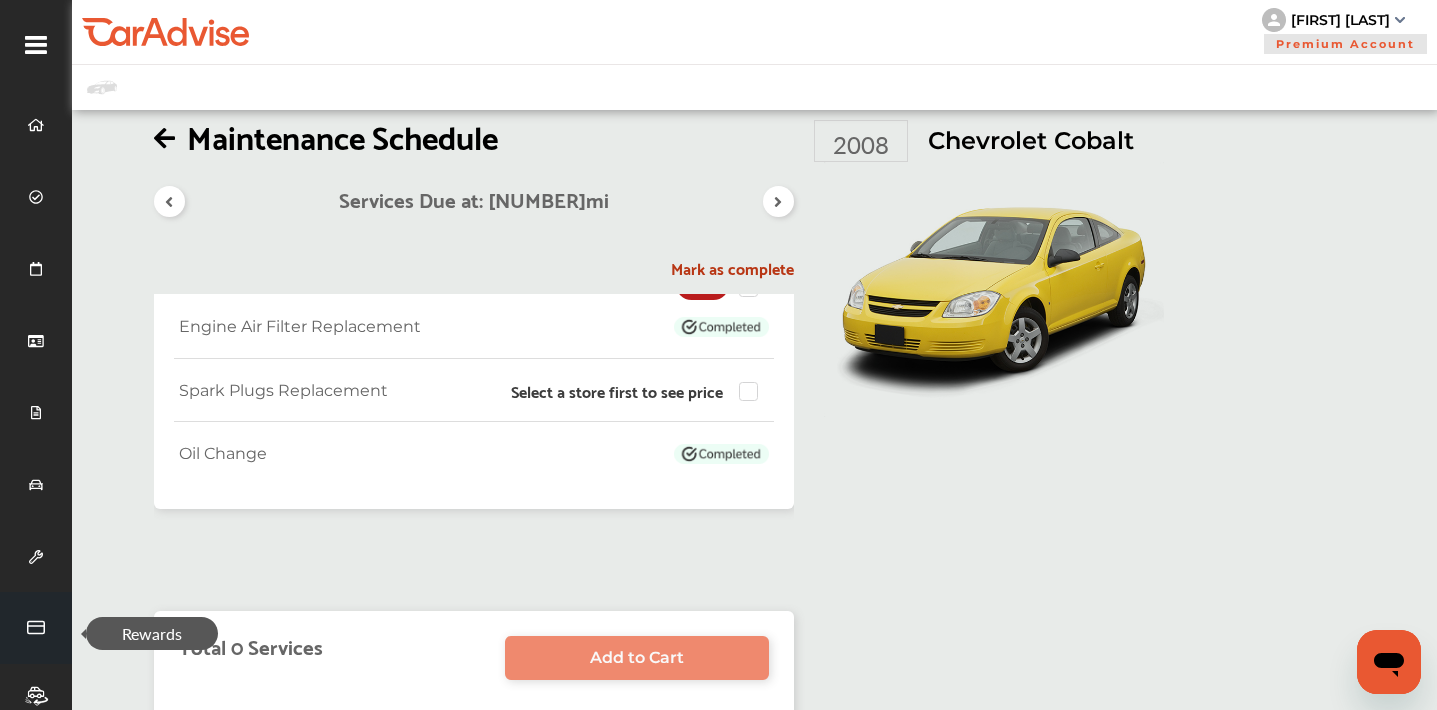 click on "[FIRST] [LAST]" at bounding box center [1340, 20] 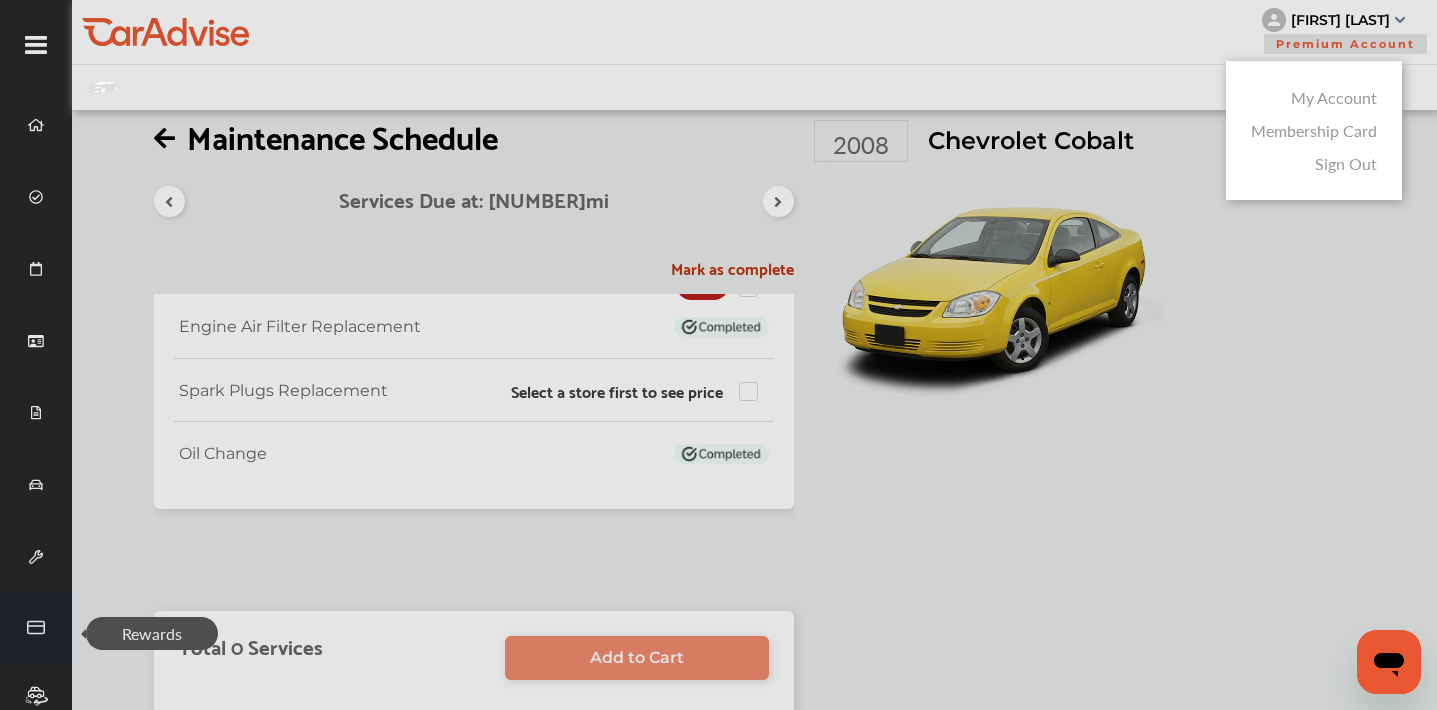 click on "Membership Card" at bounding box center [1314, 130] 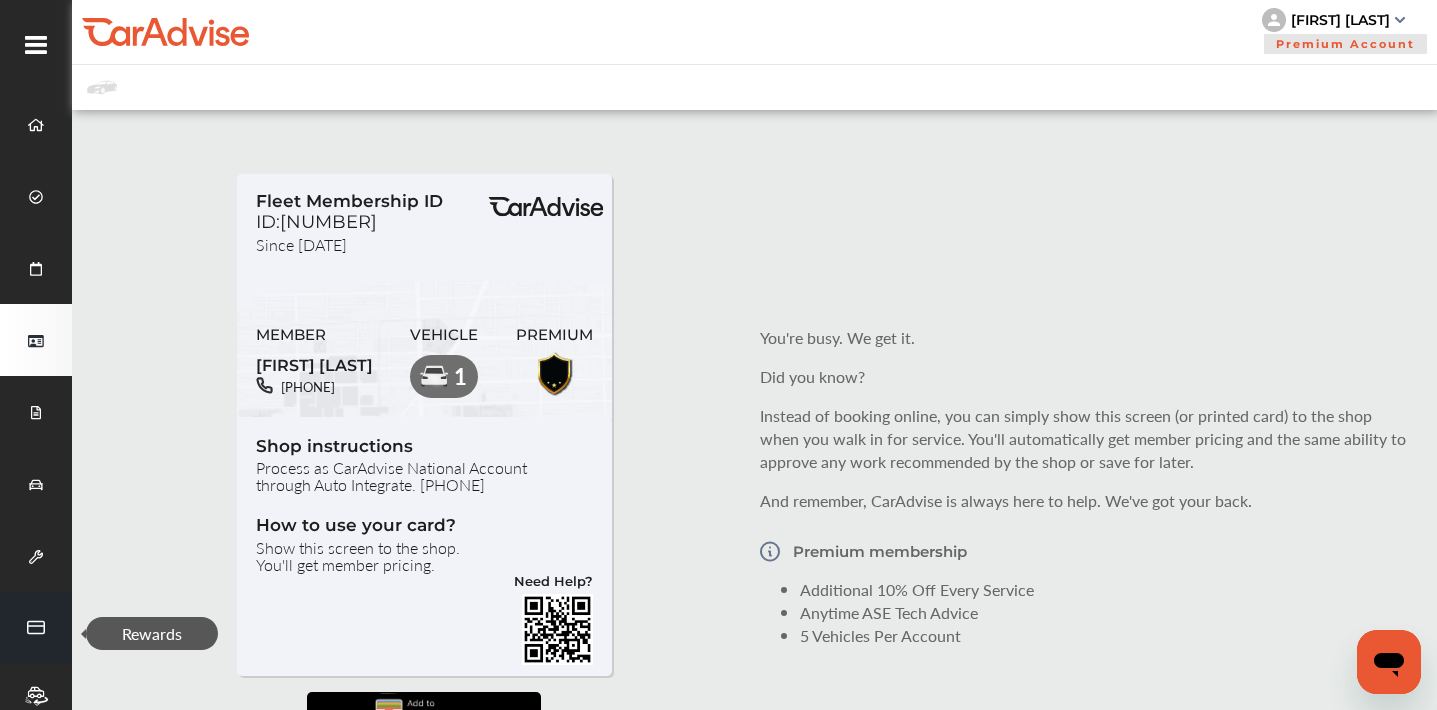 scroll, scrollTop: 0, scrollLeft: 0, axis: both 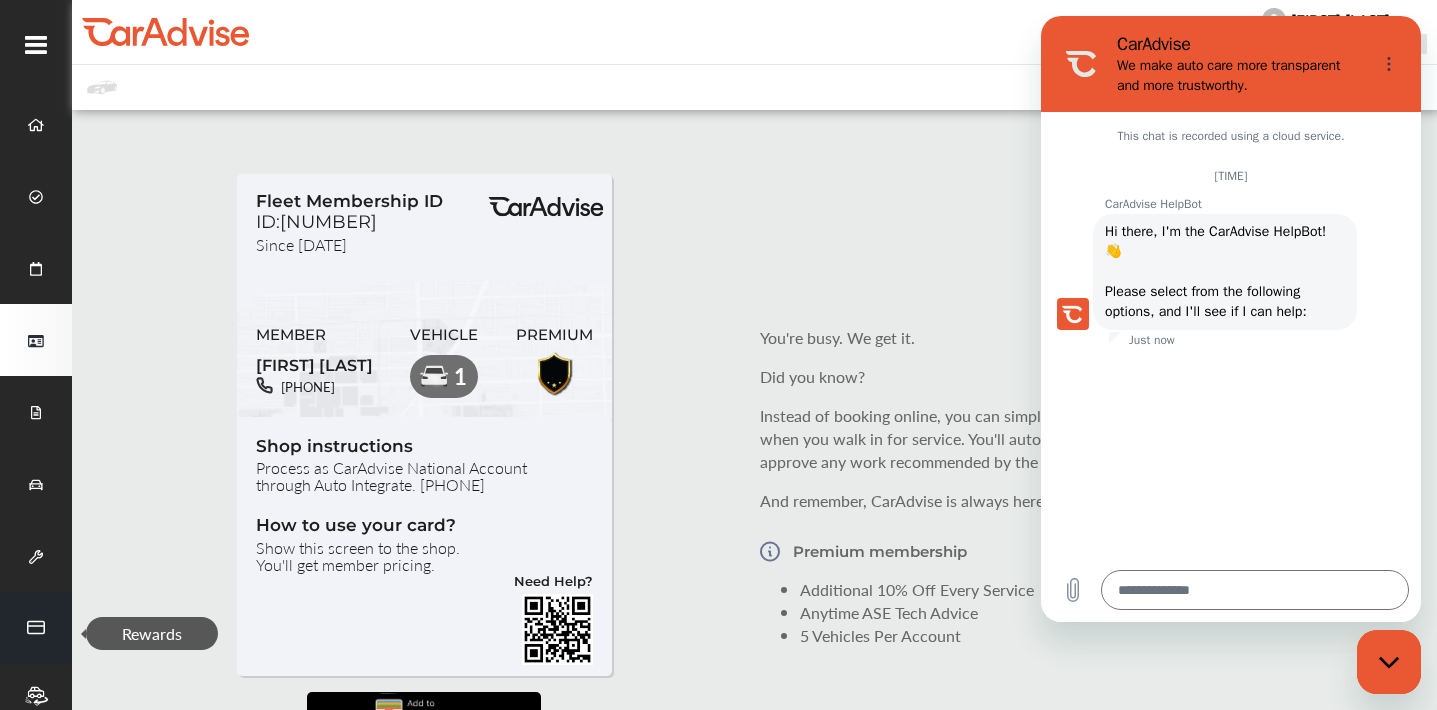 type on "*" 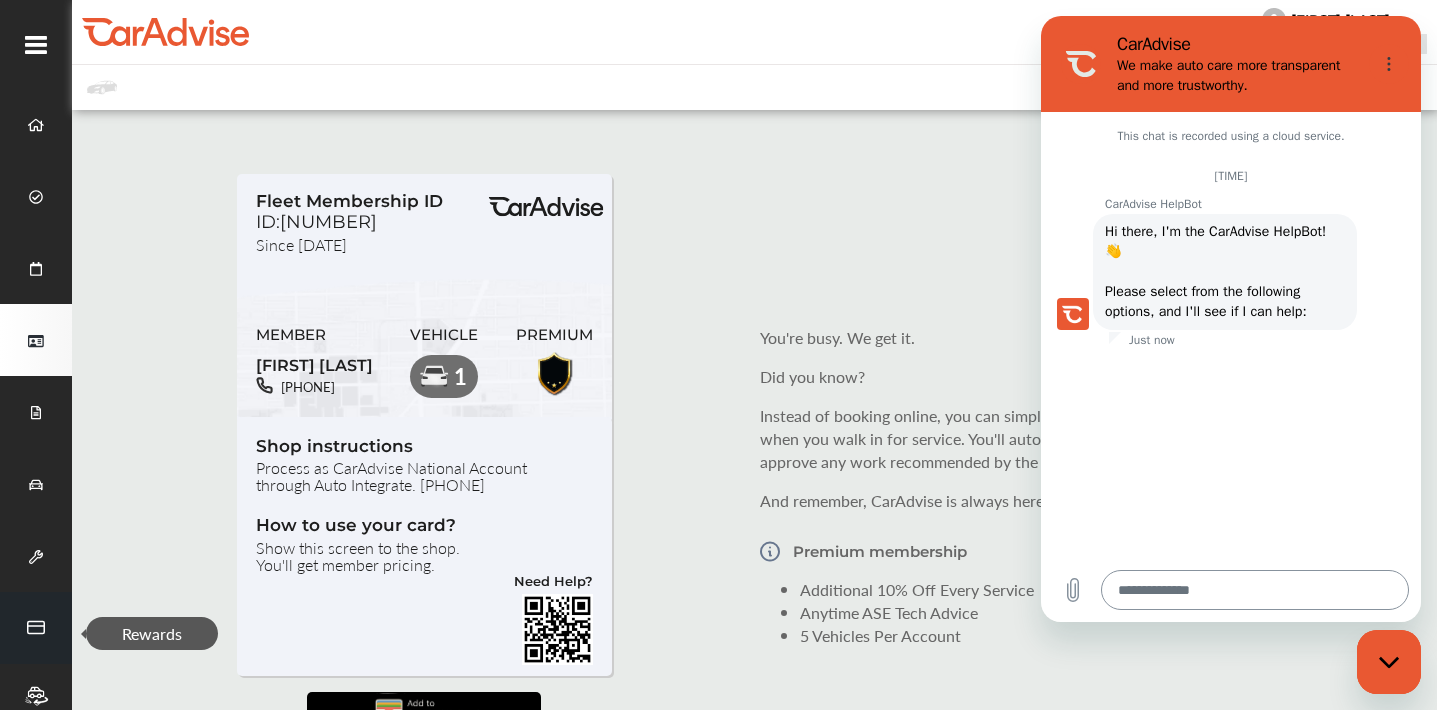 click at bounding box center [1255, 590] 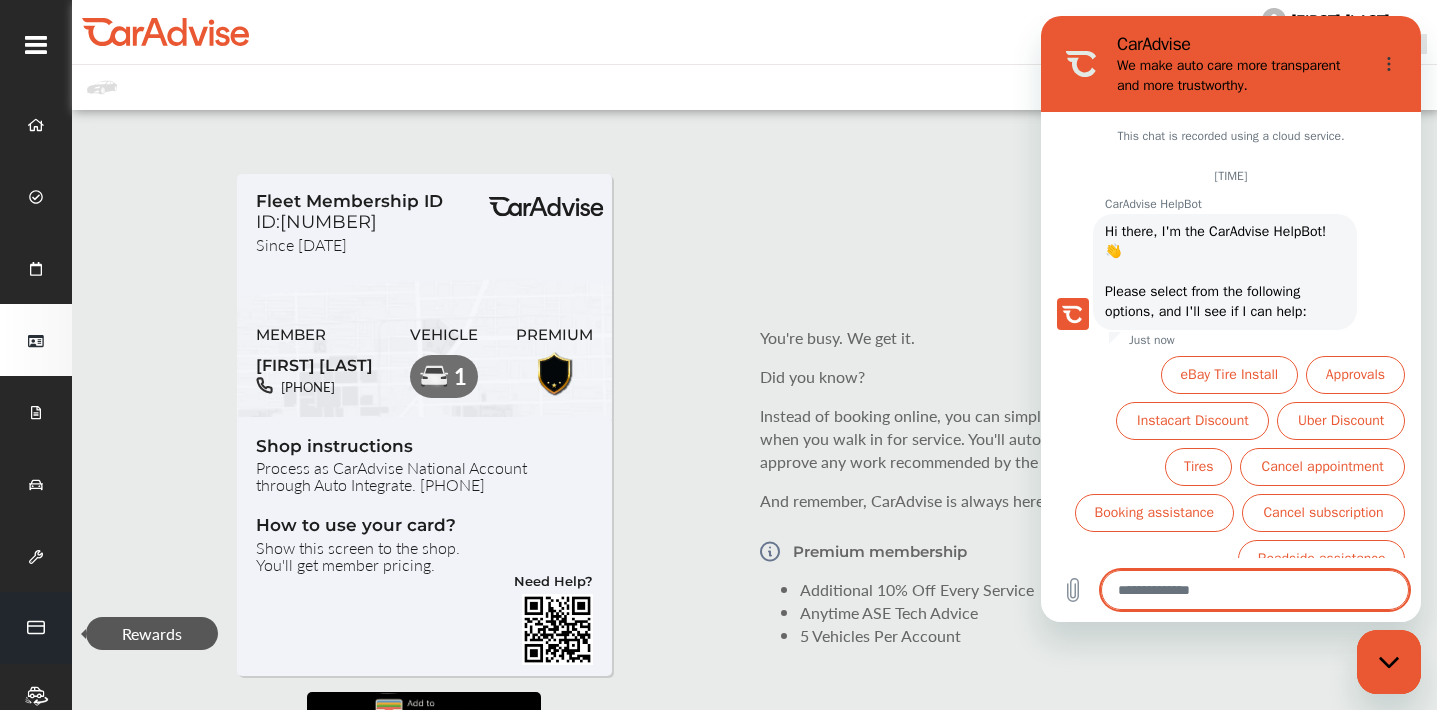 scroll, scrollTop: 25, scrollLeft: 0, axis: vertical 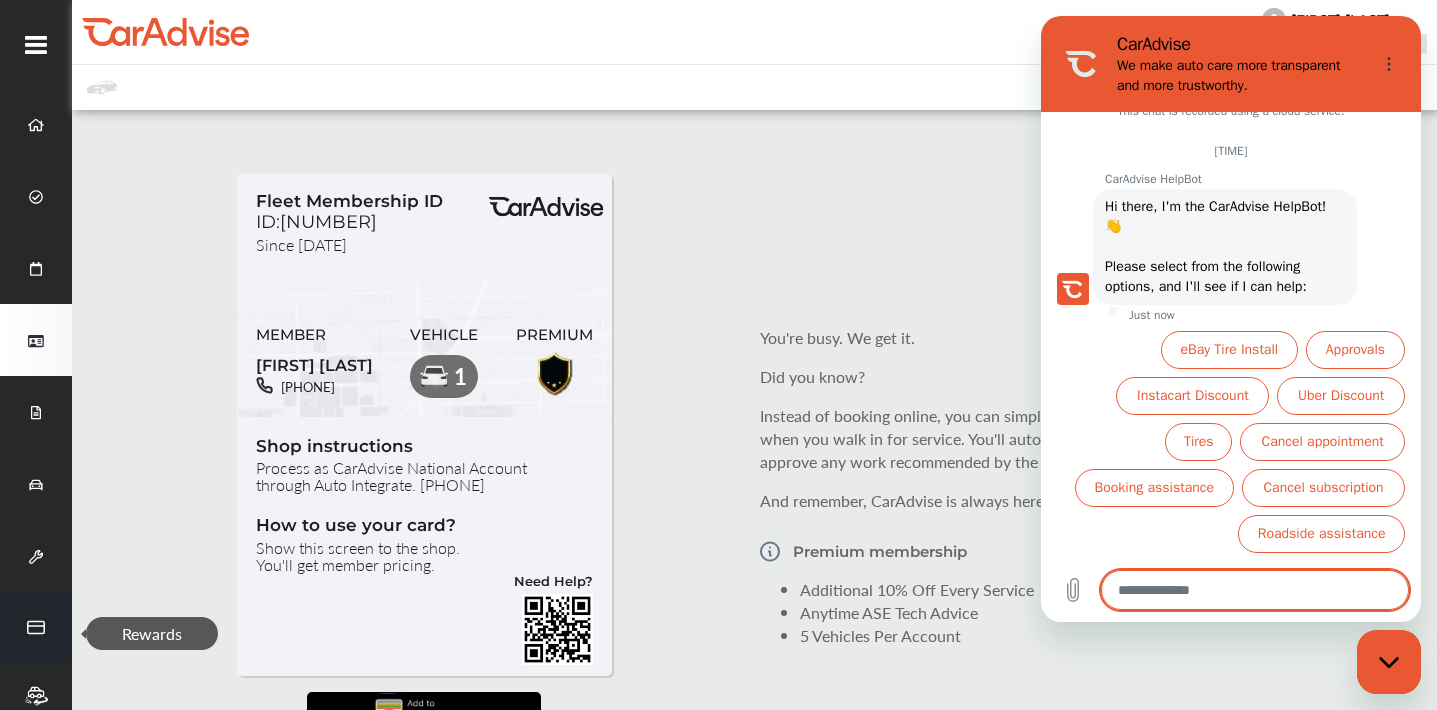 type on "*" 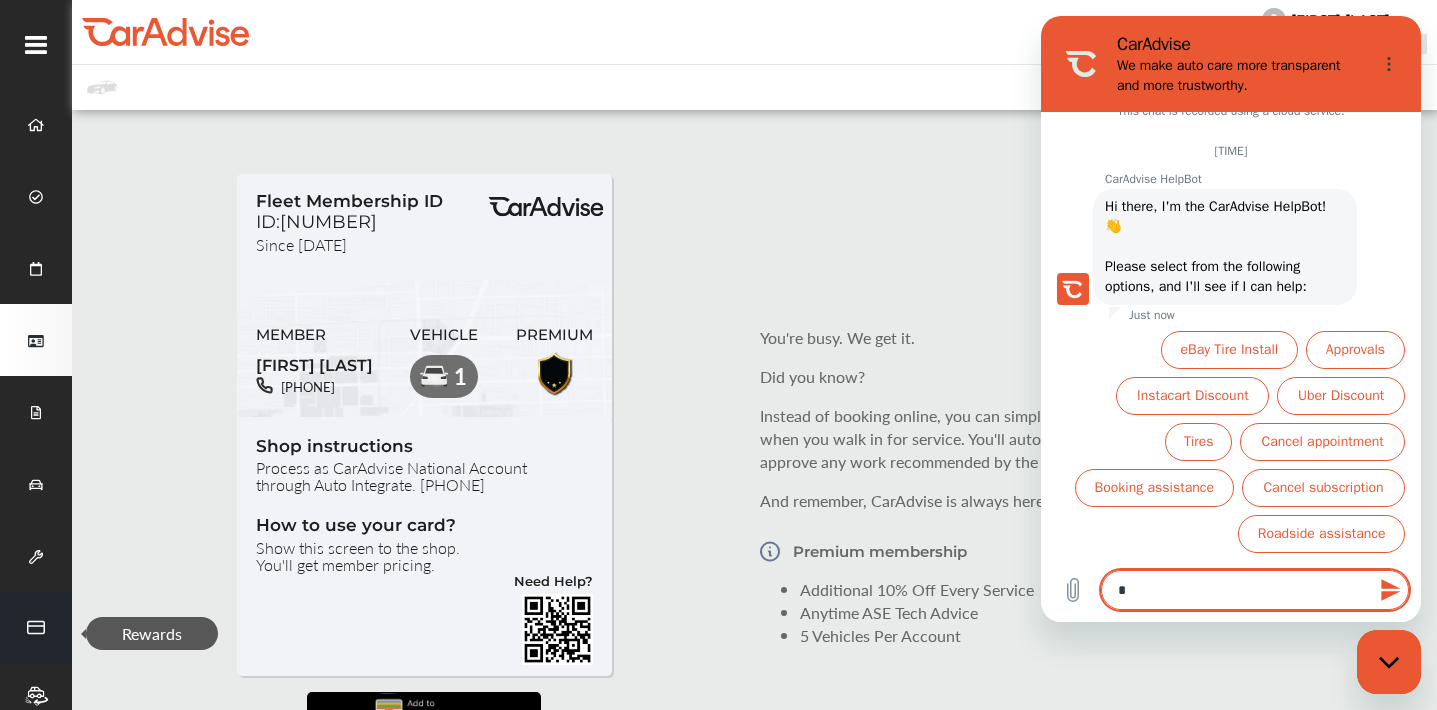 type on "**" 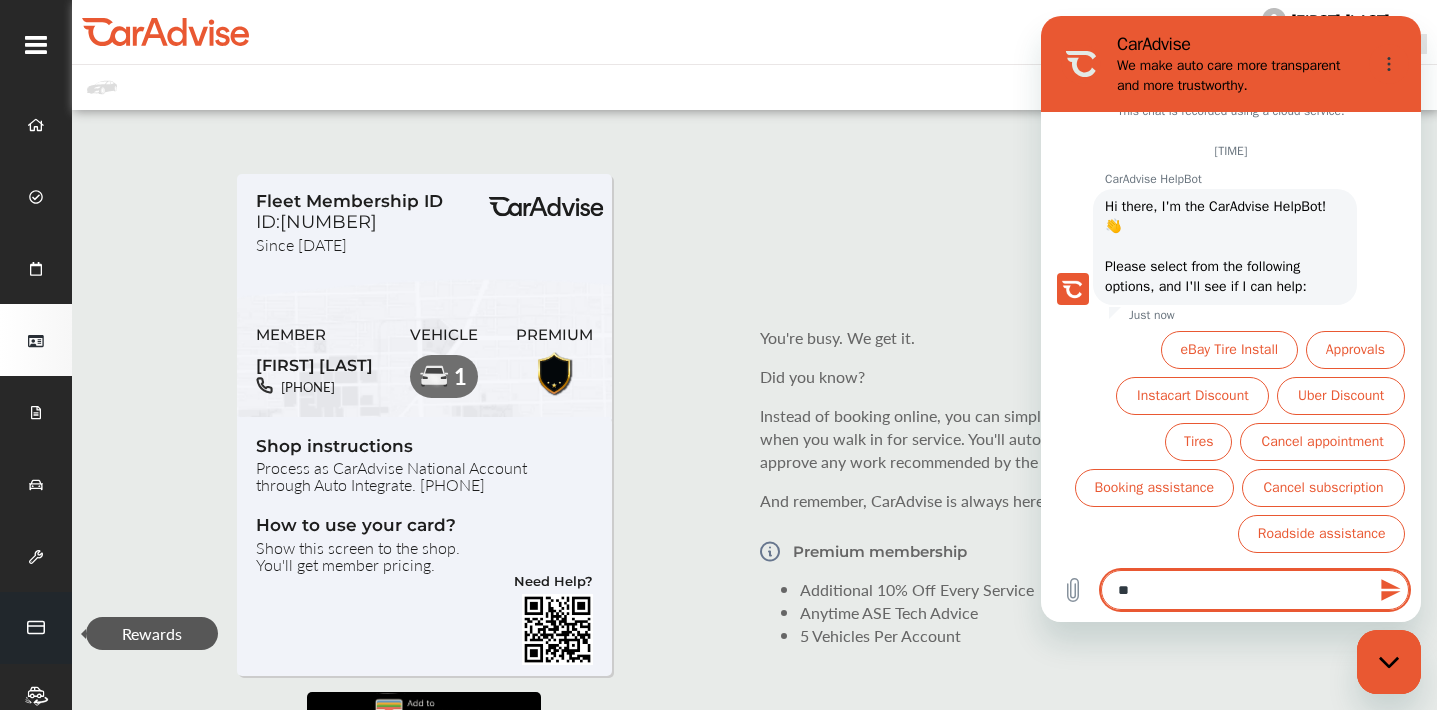 type on "***" 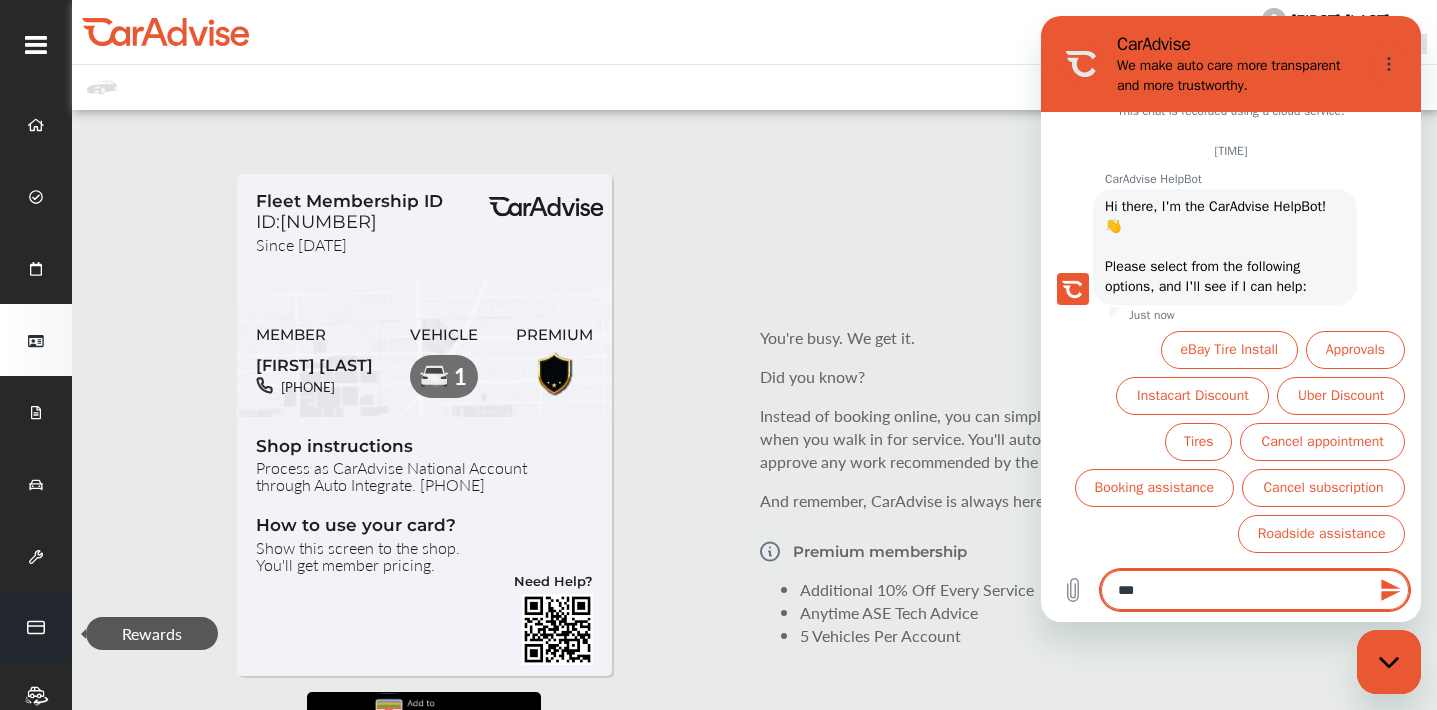 type on "****" 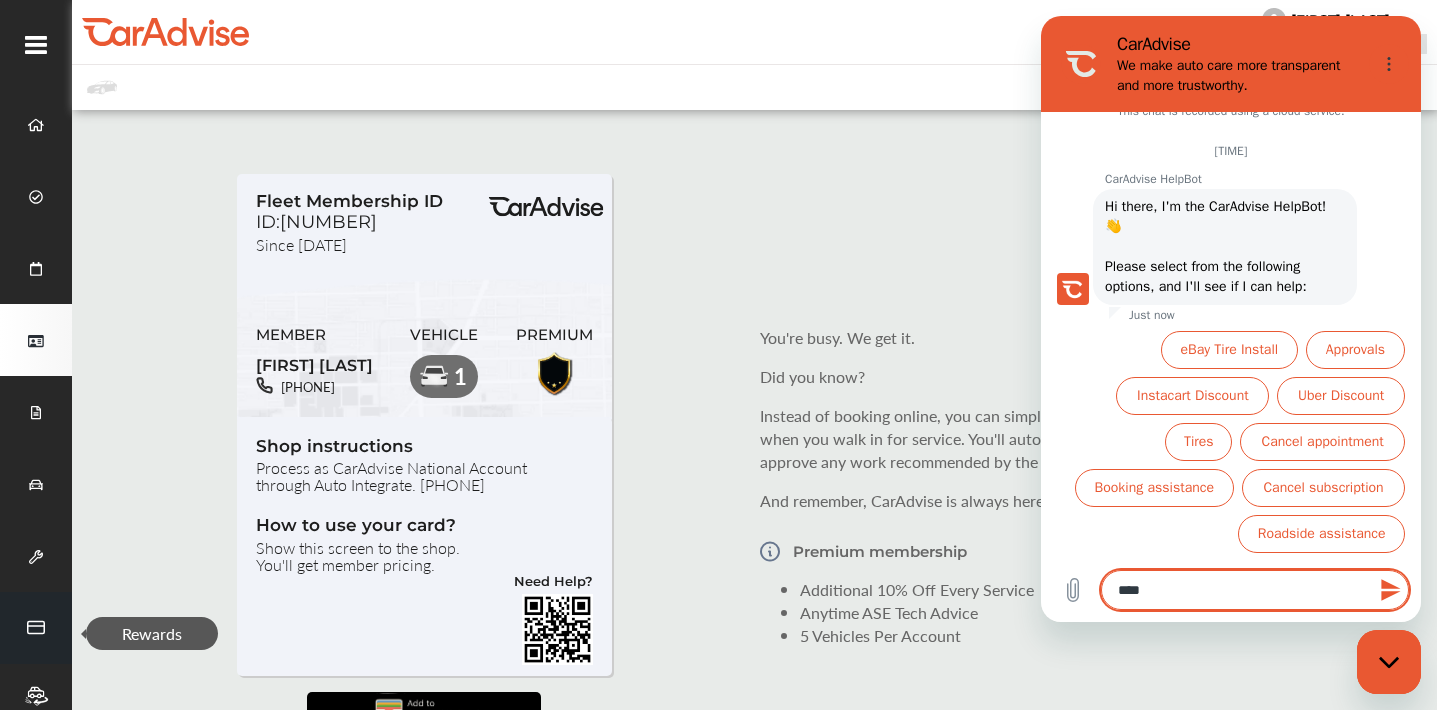 type on "*****" 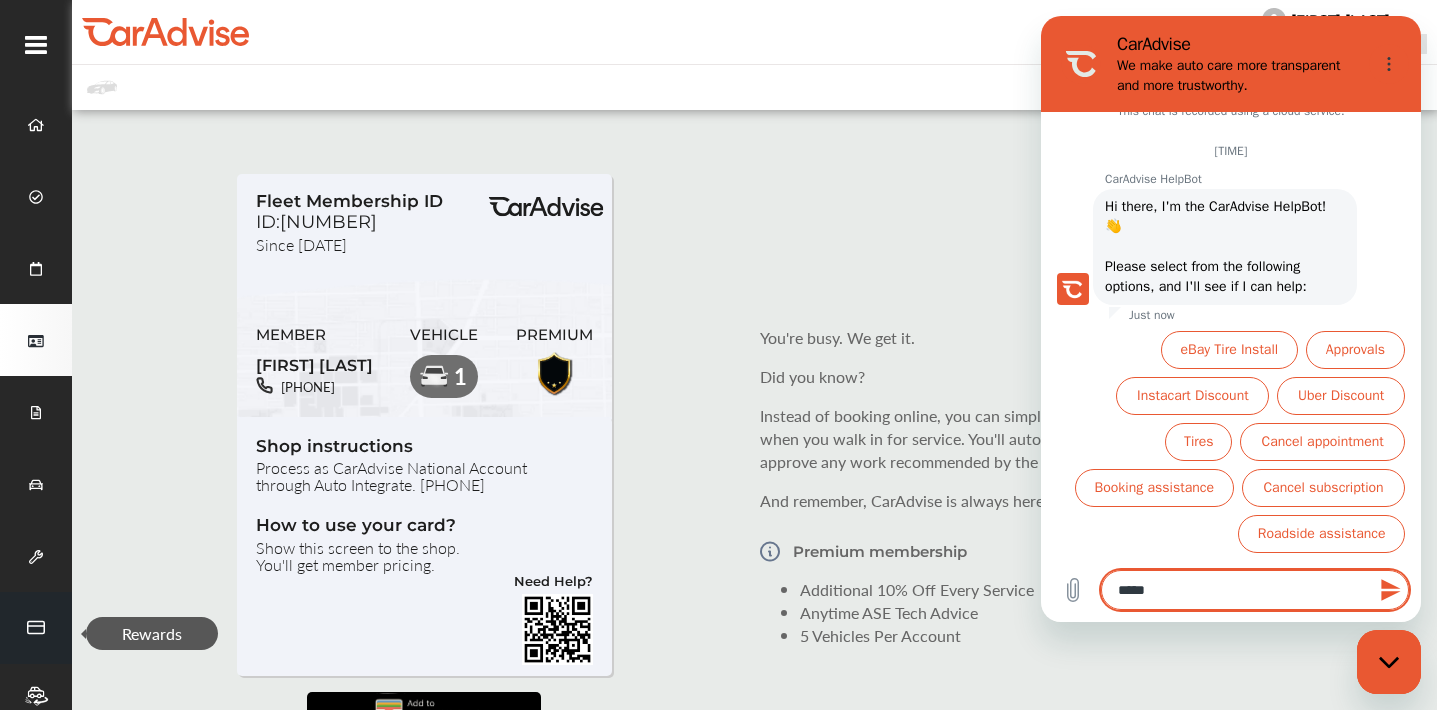 type 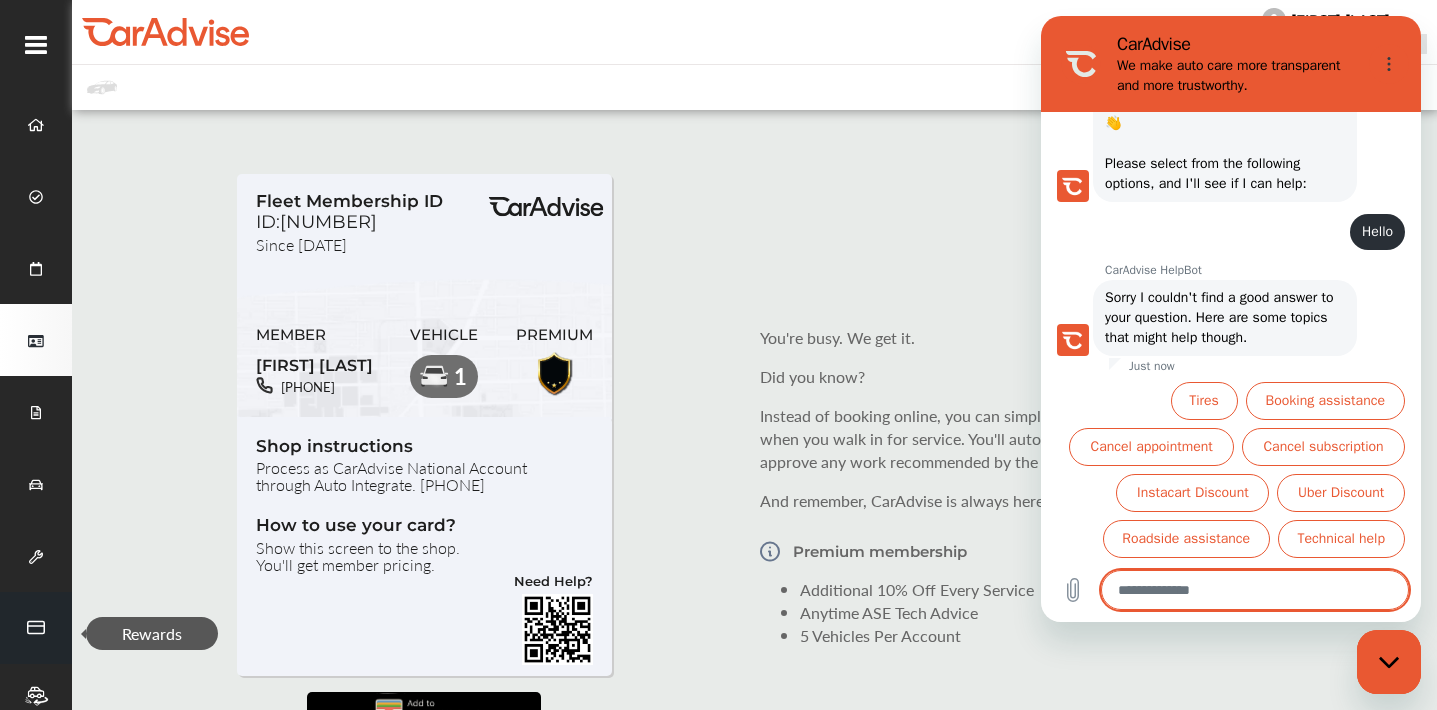 scroll, scrollTop: 133, scrollLeft: 0, axis: vertical 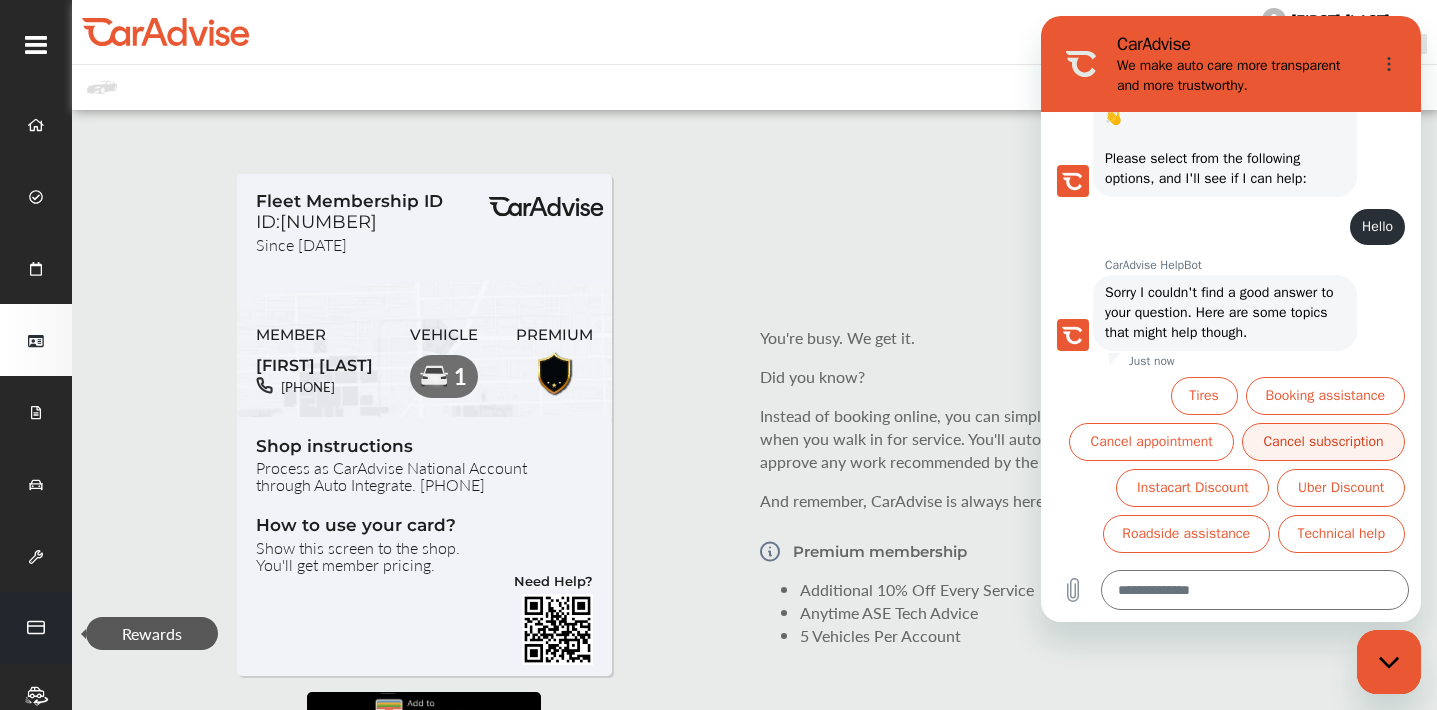 click on "Cancel subscription" at bounding box center (1323, 442) 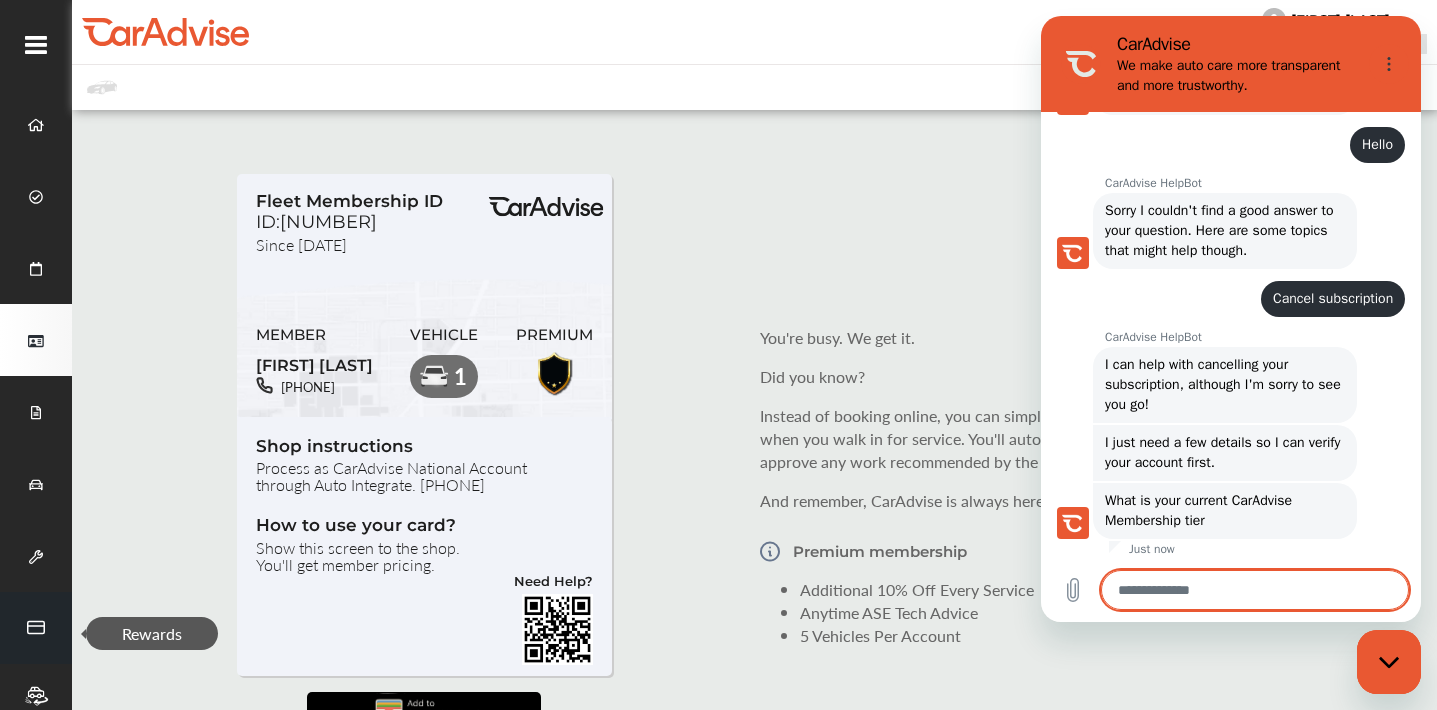 scroll, scrollTop: 265, scrollLeft: 0, axis: vertical 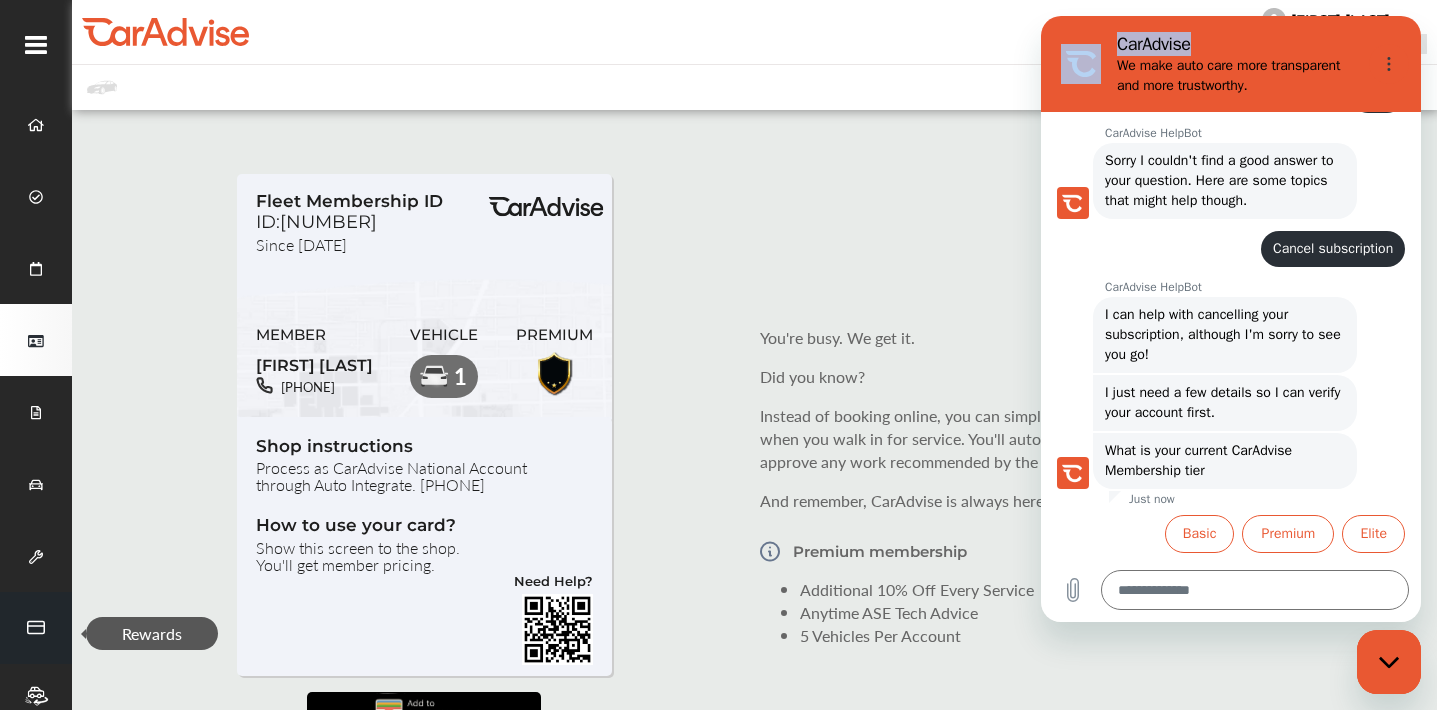 drag, startPoint x: 1195, startPoint y: 52, endPoint x: 1050, endPoint y: 94, distance: 150.96027 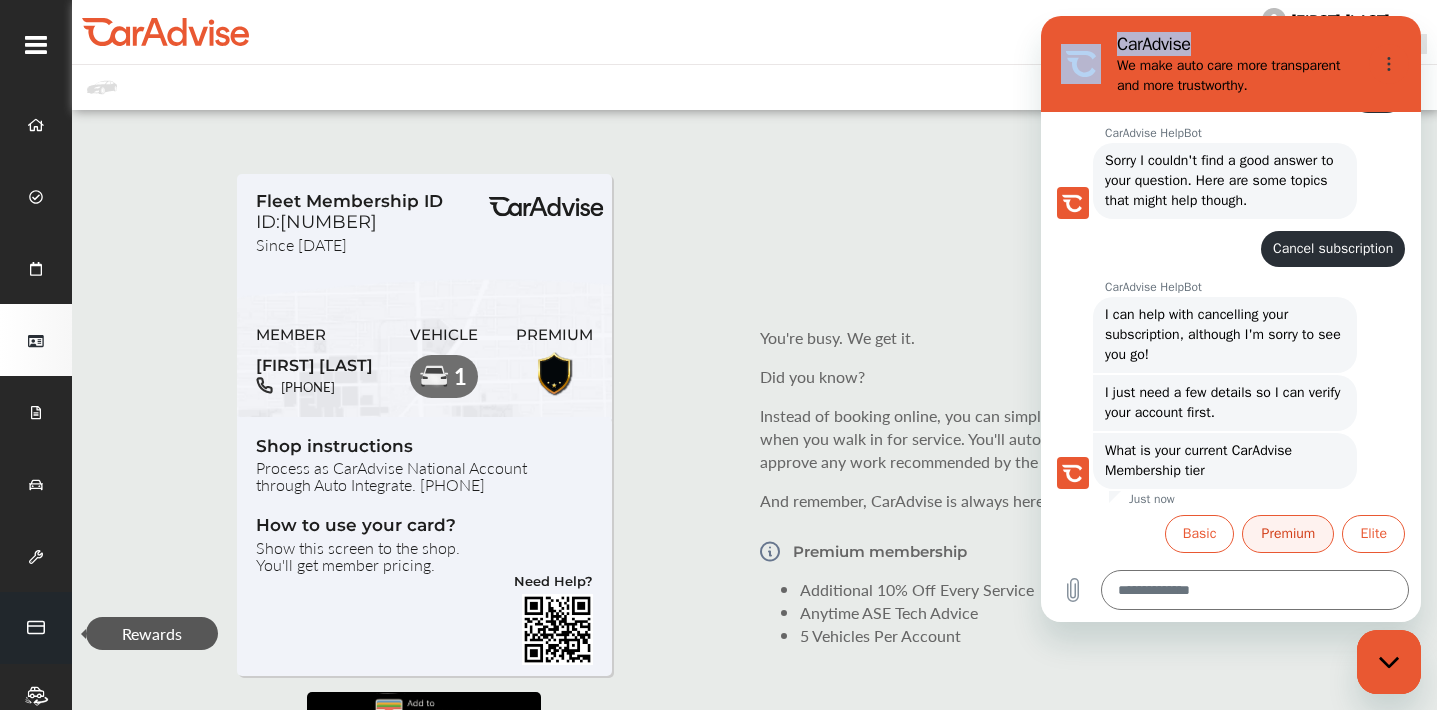 click on "Premium" at bounding box center (1288, 534) 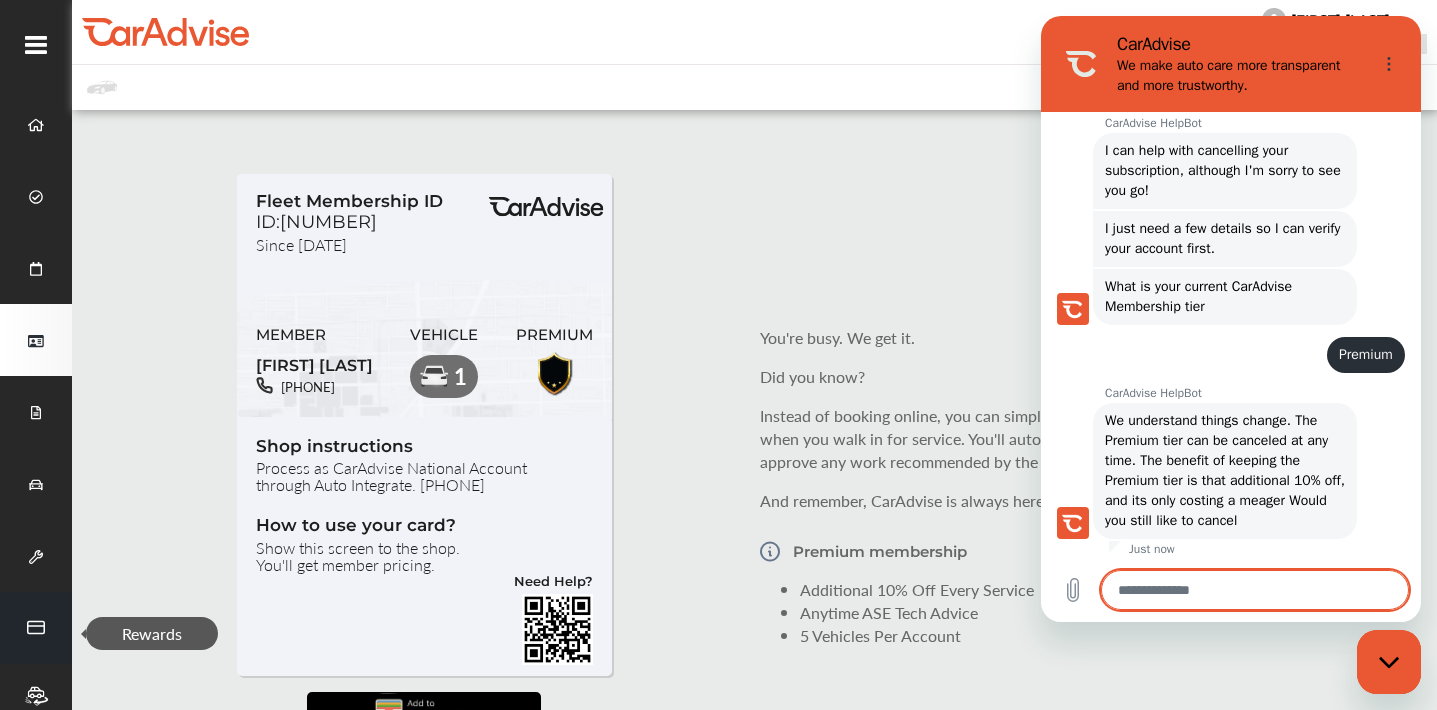 scroll, scrollTop: 479, scrollLeft: 0, axis: vertical 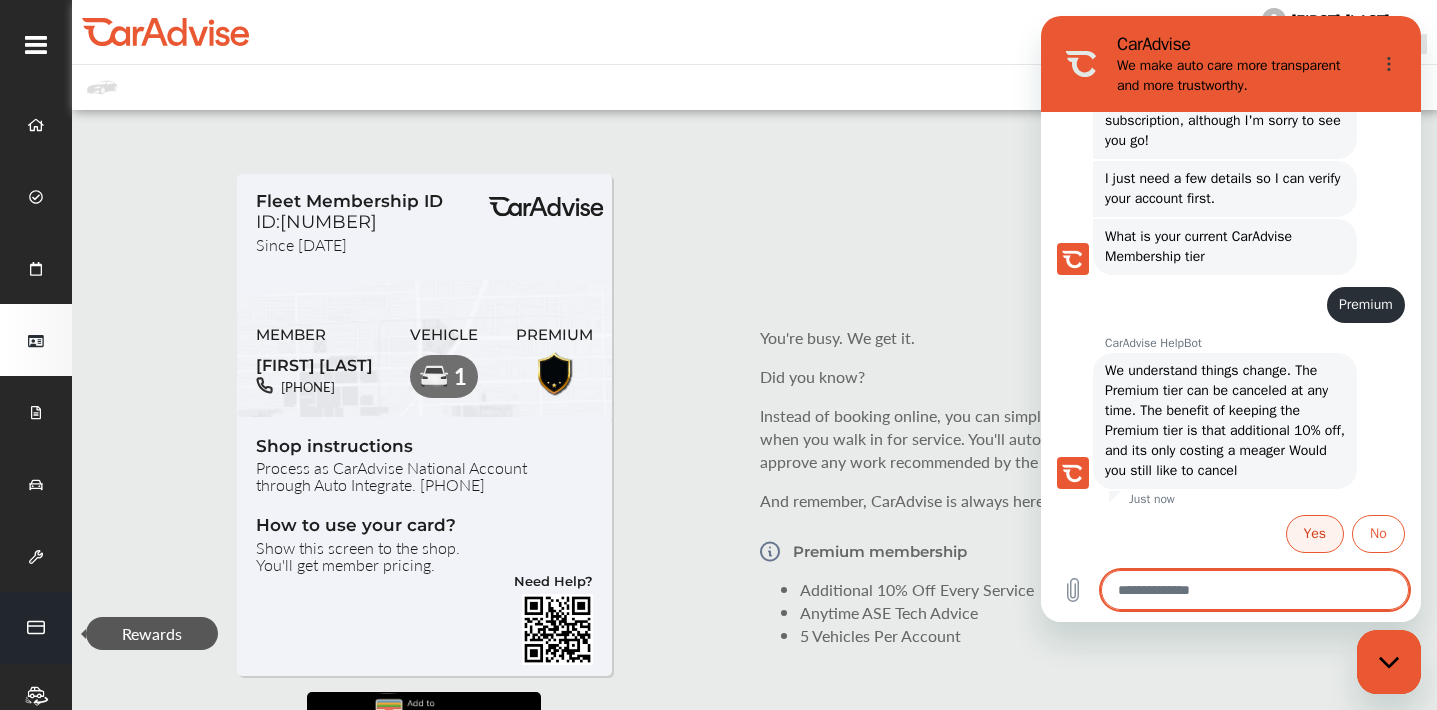 click on "Yes" at bounding box center [1315, 534] 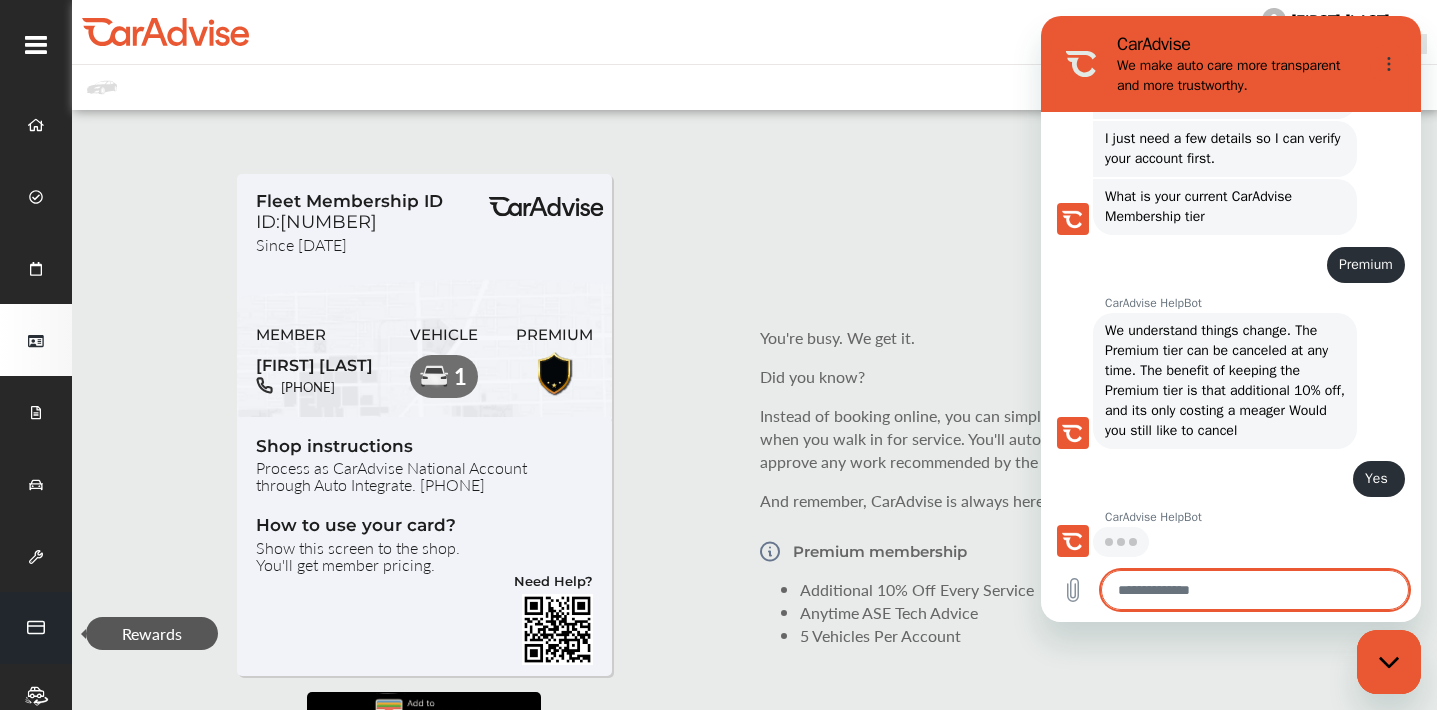 scroll, scrollTop: 519, scrollLeft: 0, axis: vertical 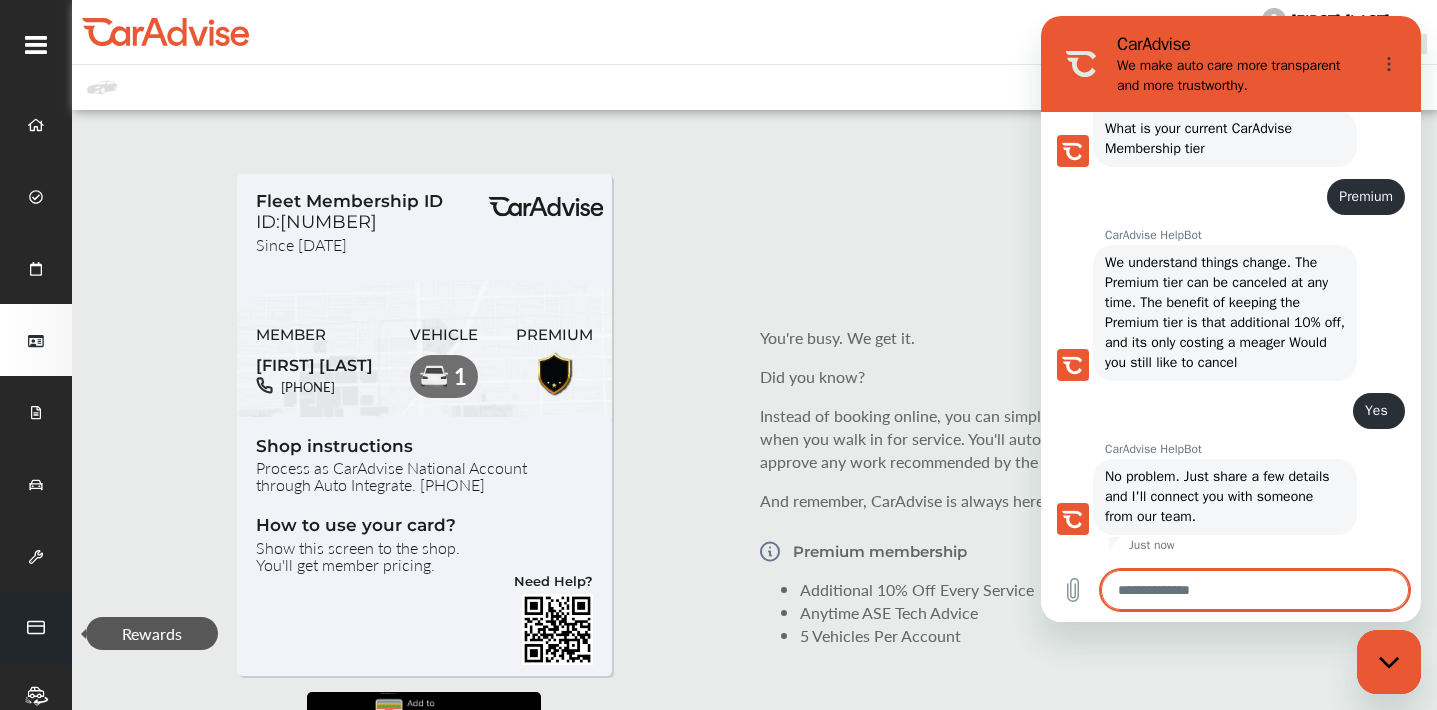 type on "*" 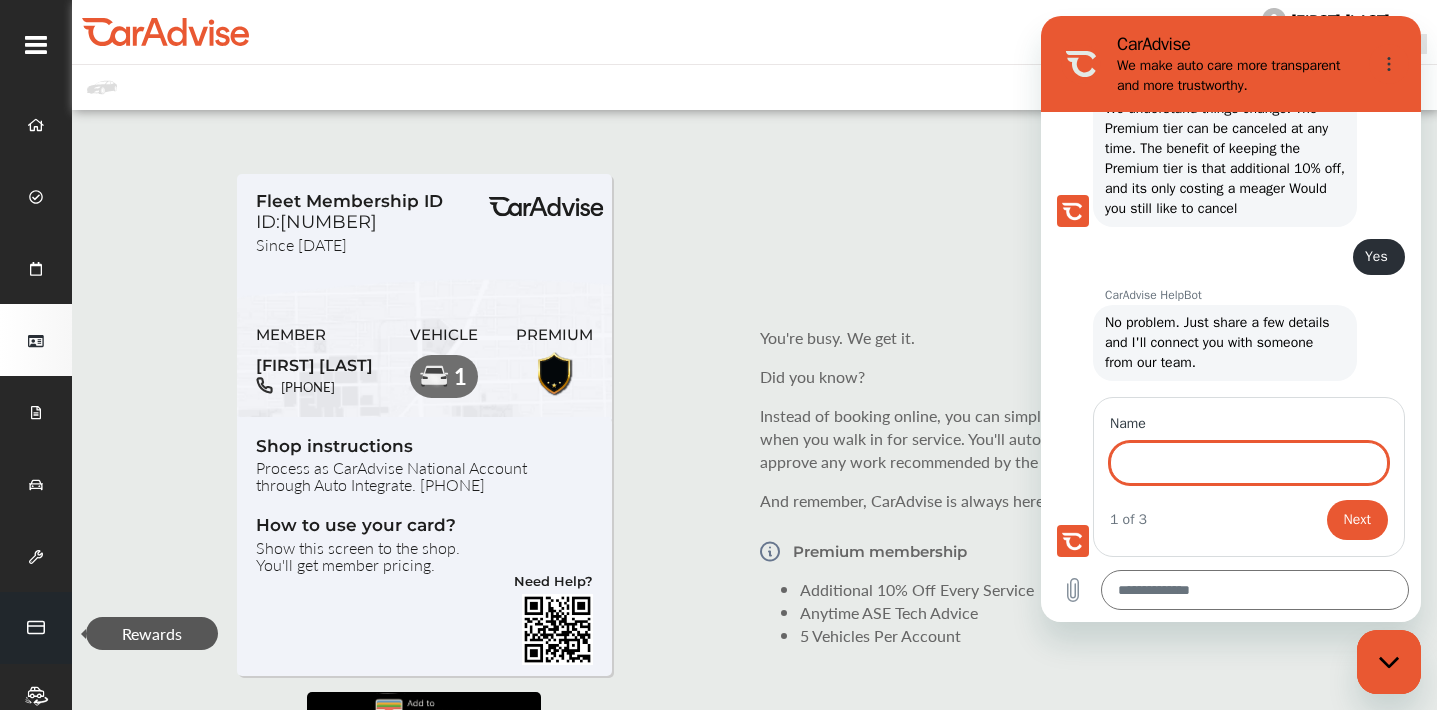 scroll, scrollTop: 741, scrollLeft: 0, axis: vertical 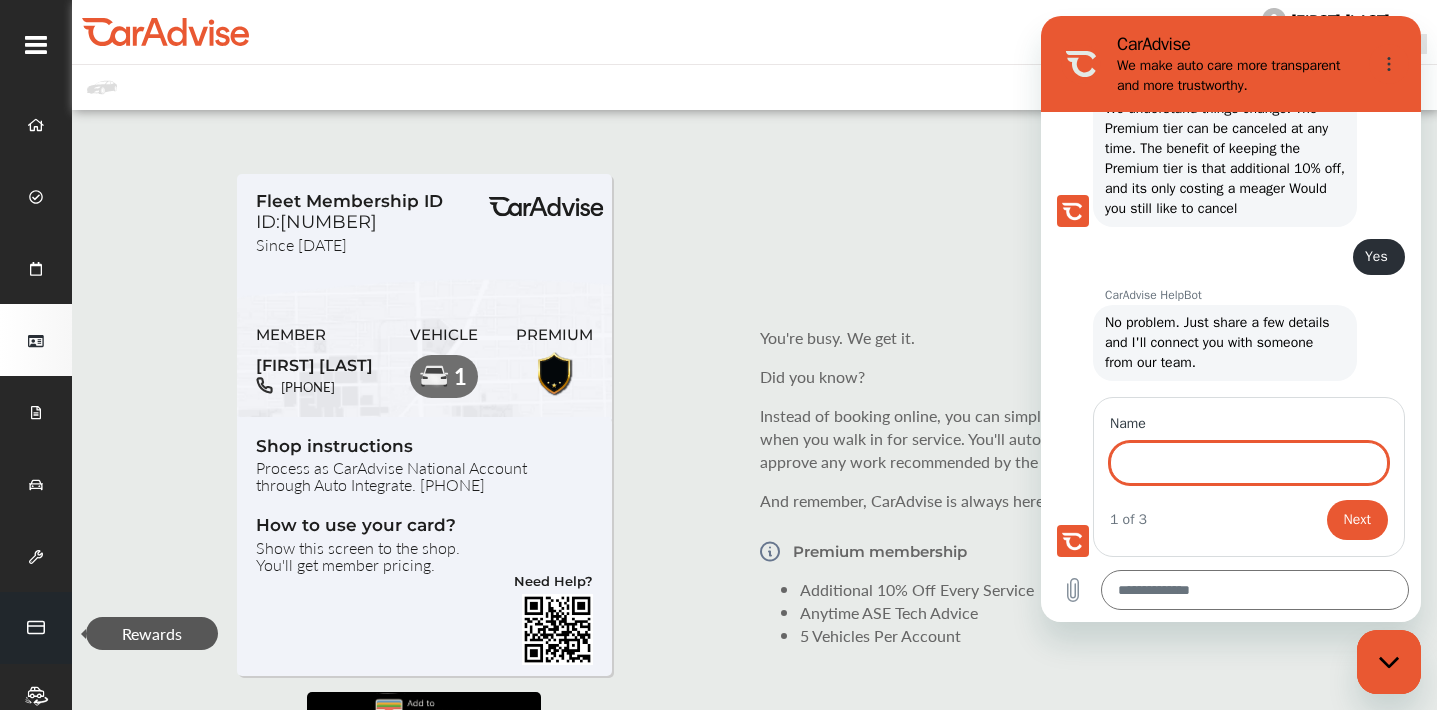 click on "Name" at bounding box center (1249, 463) 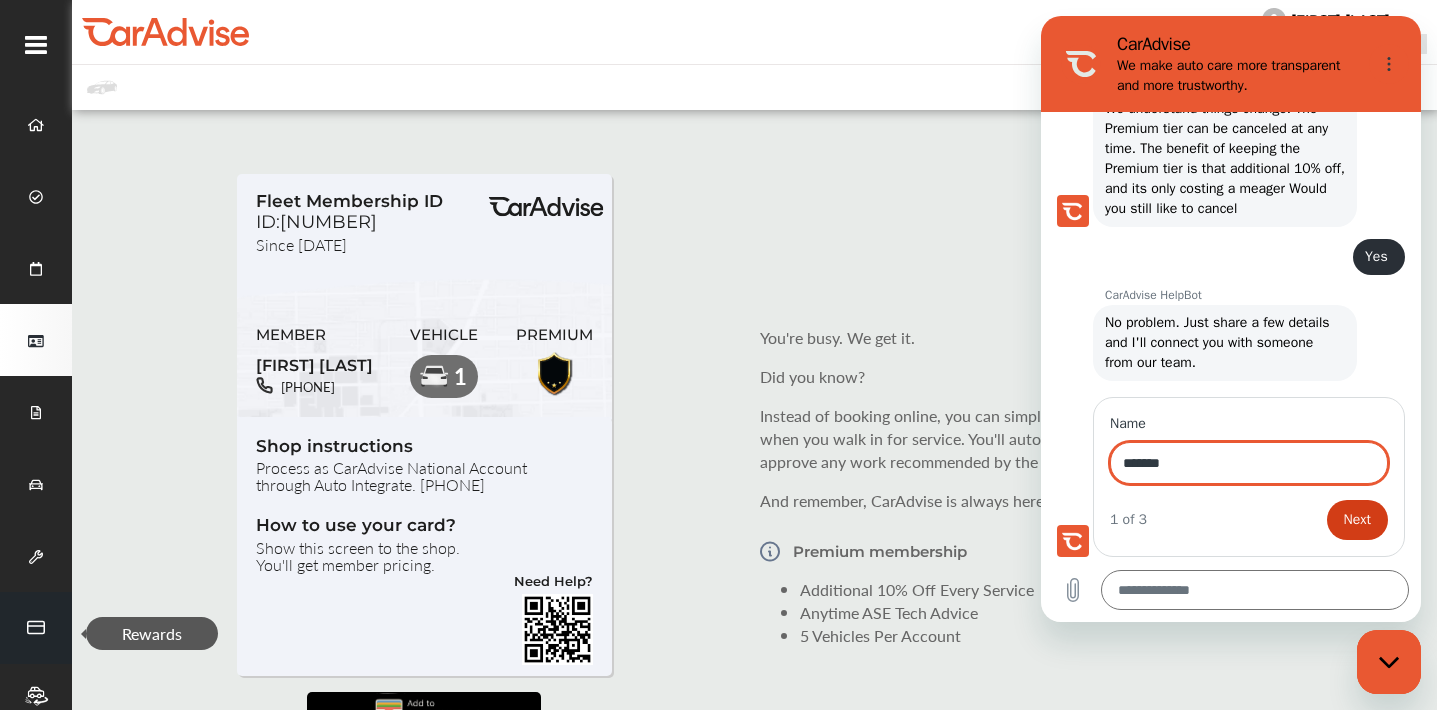 type on "******" 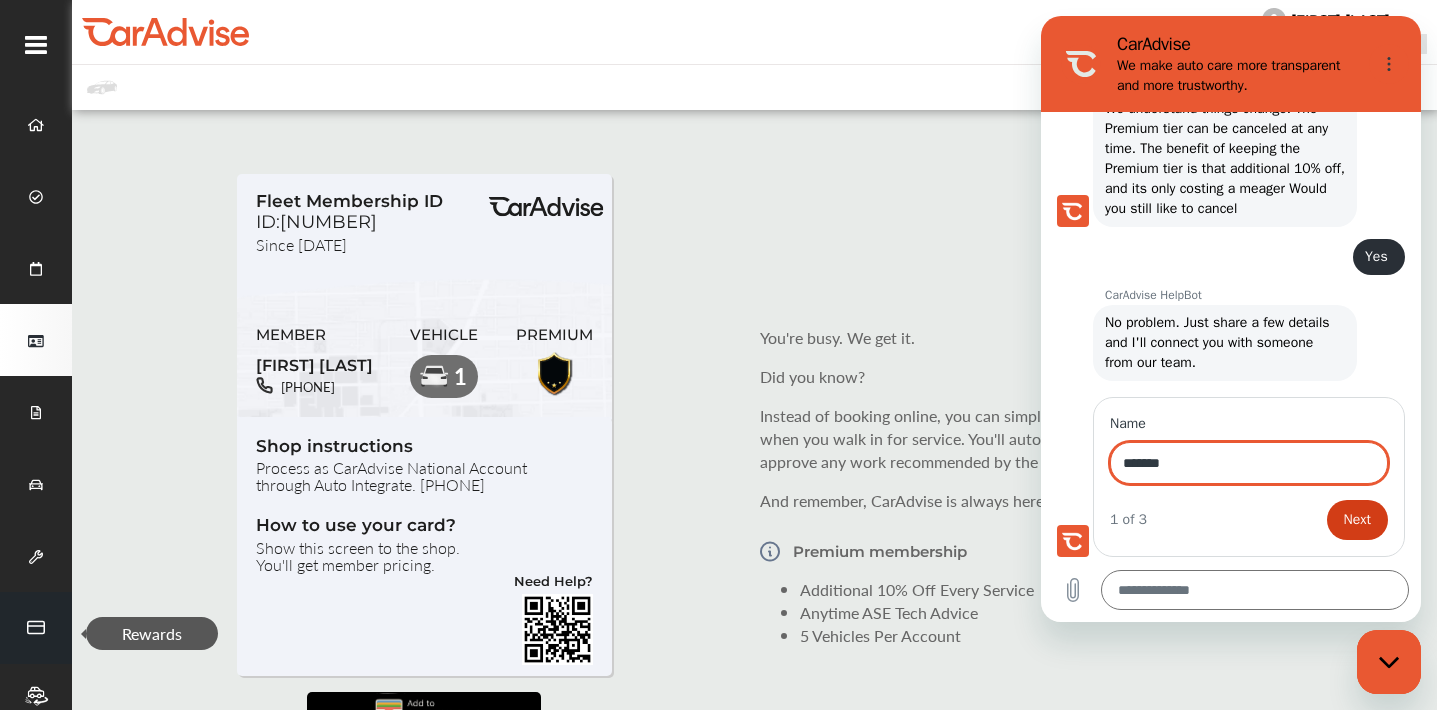 type on "*" 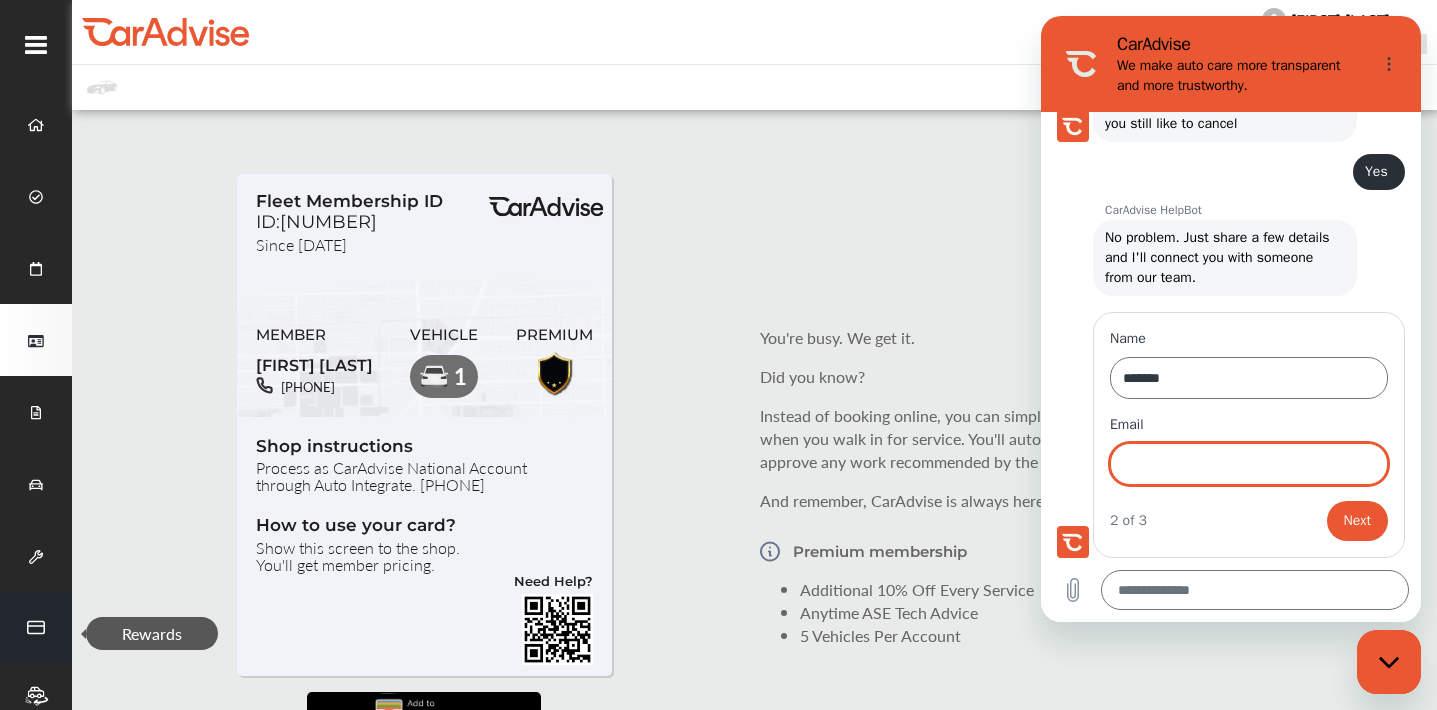 scroll, scrollTop: 827, scrollLeft: 0, axis: vertical 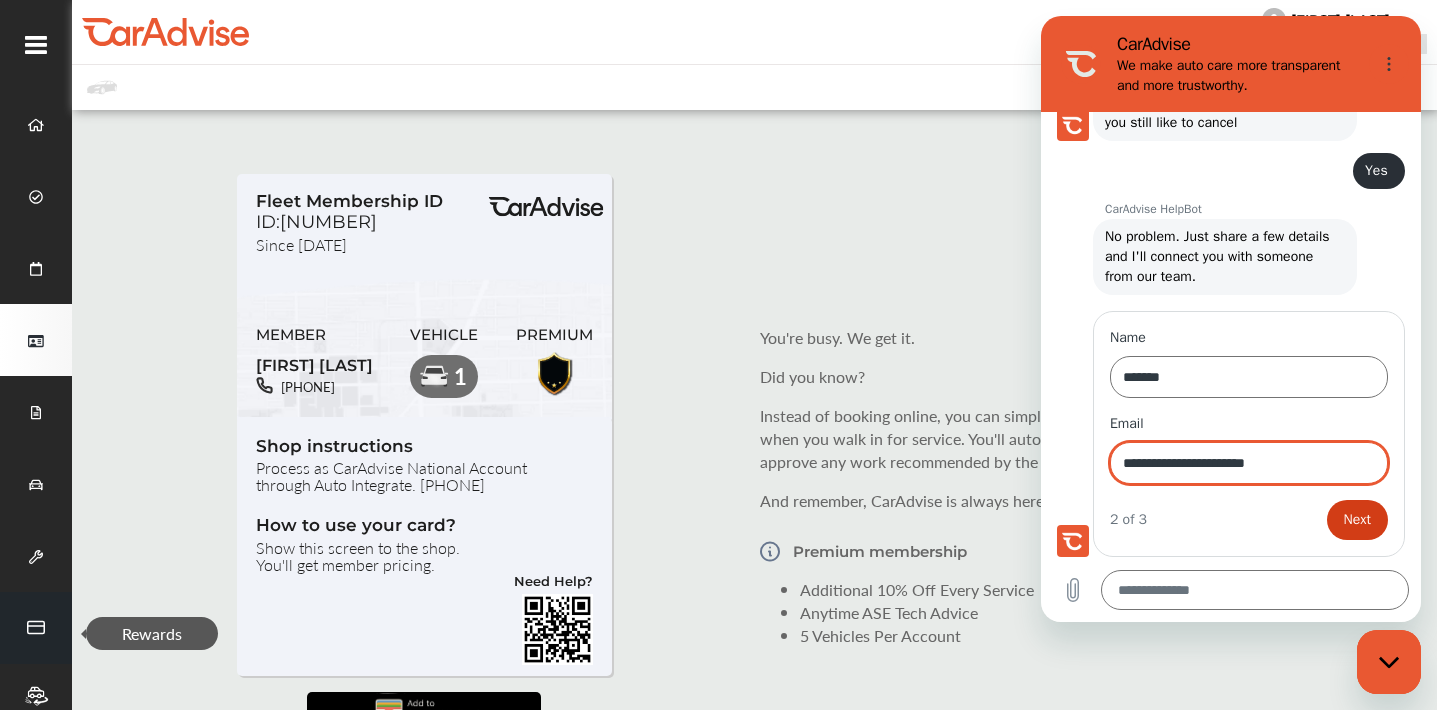 type on "**********" 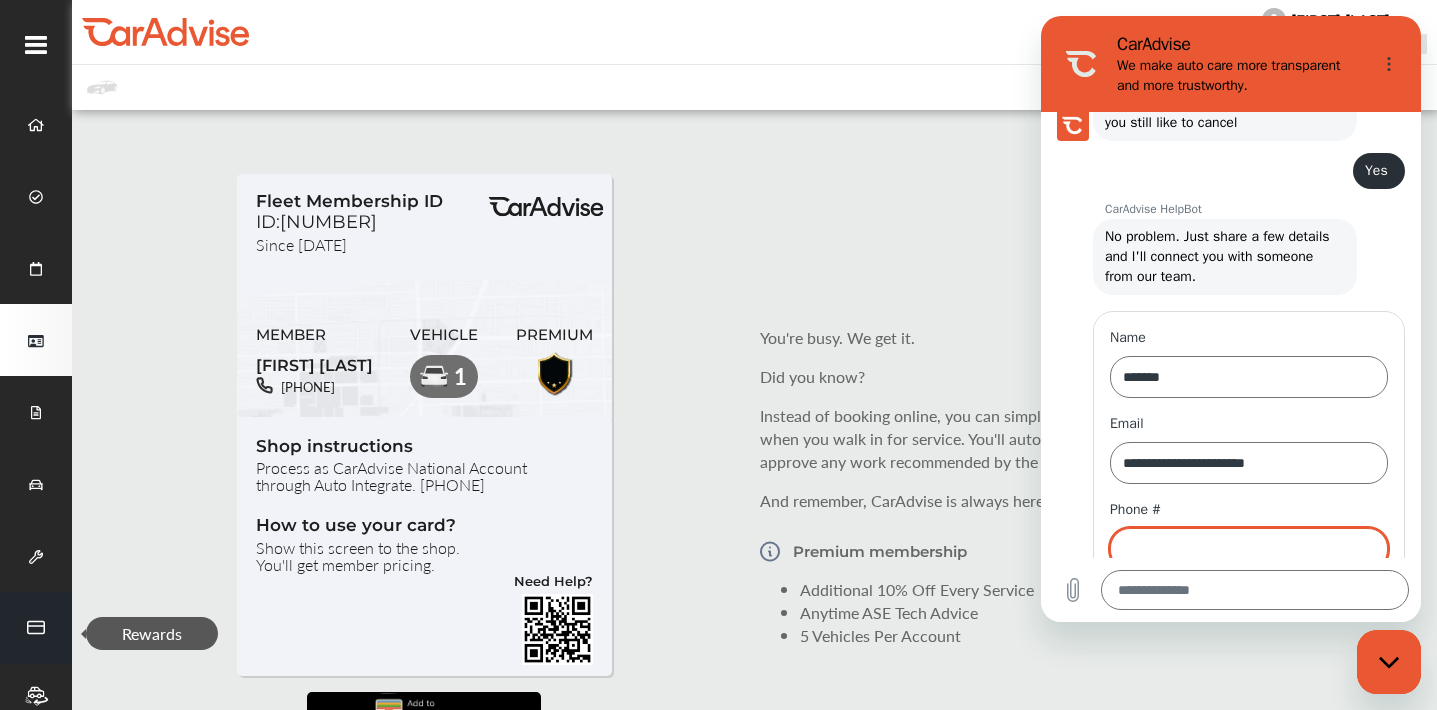 type on "*" 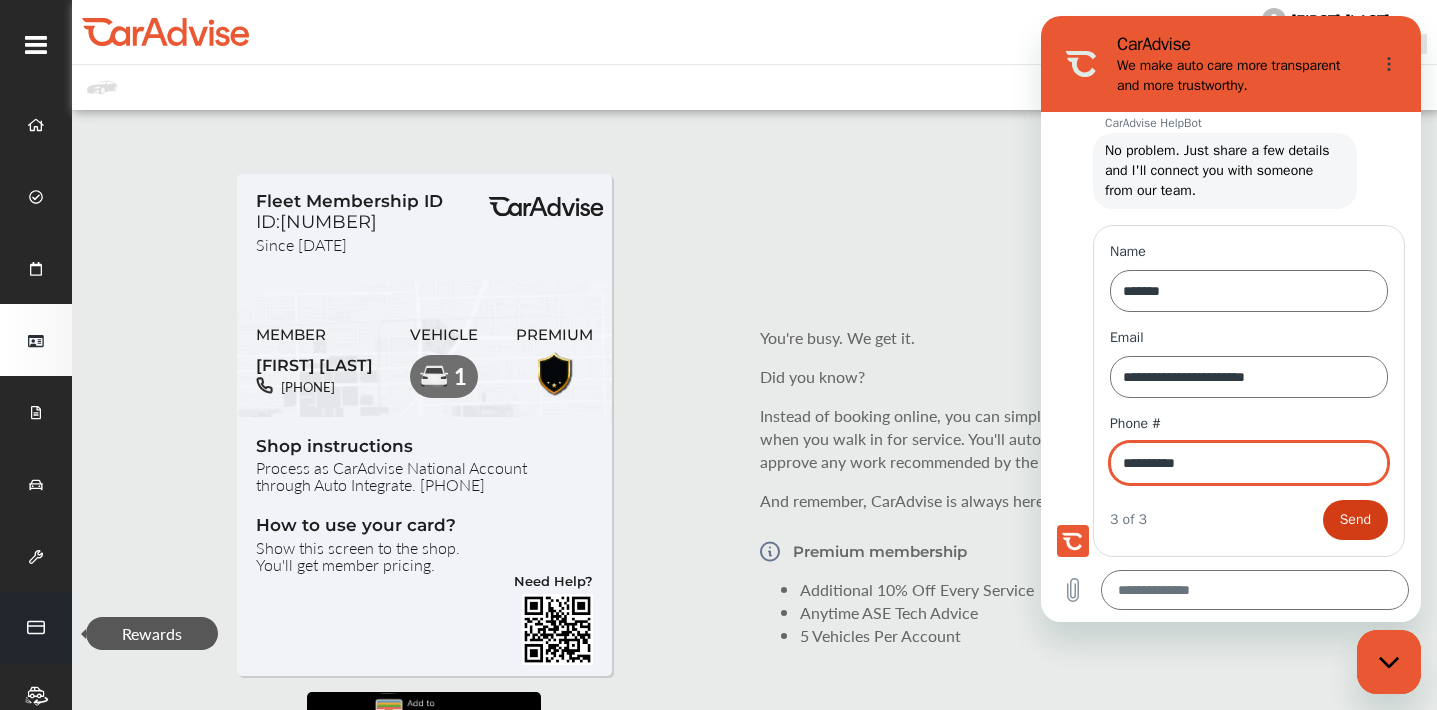 type on "**********" 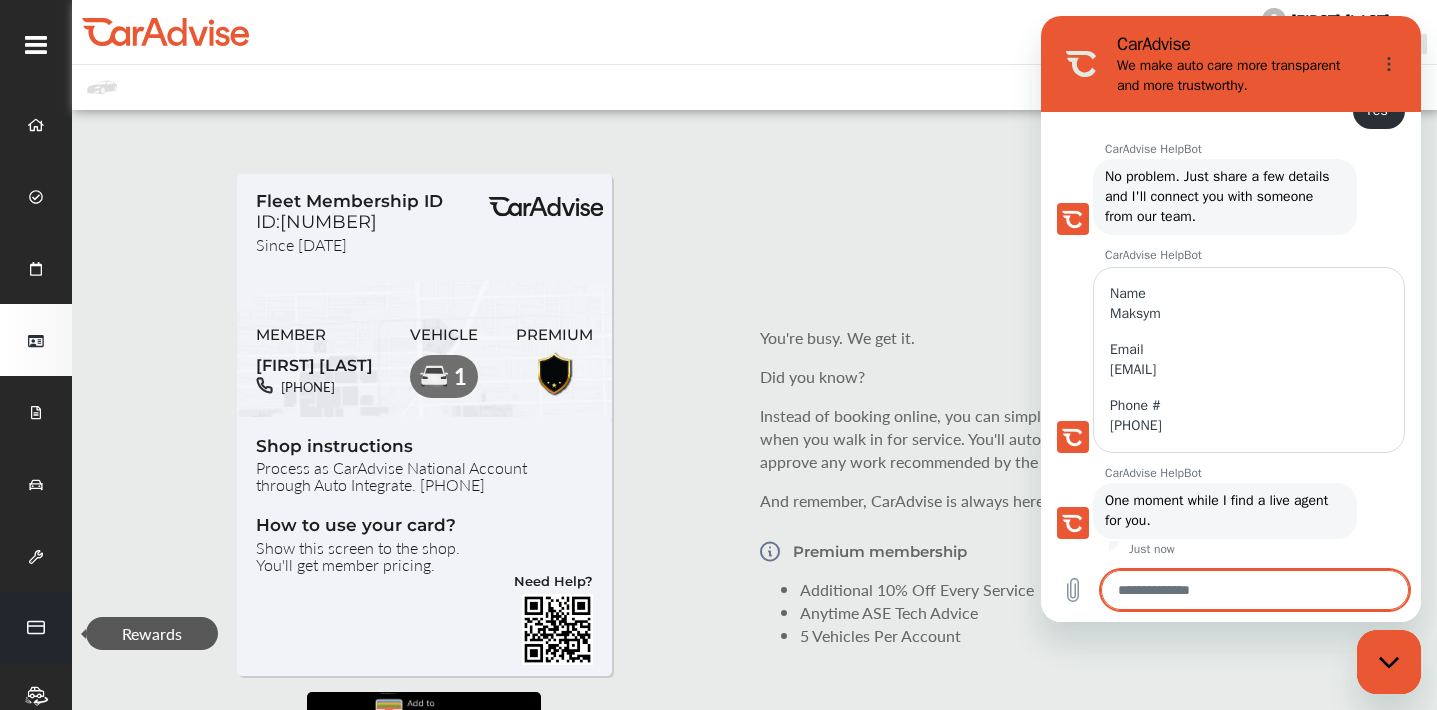 scroll, scrollTop: 891, scrollLeft: 0, axis: vertical 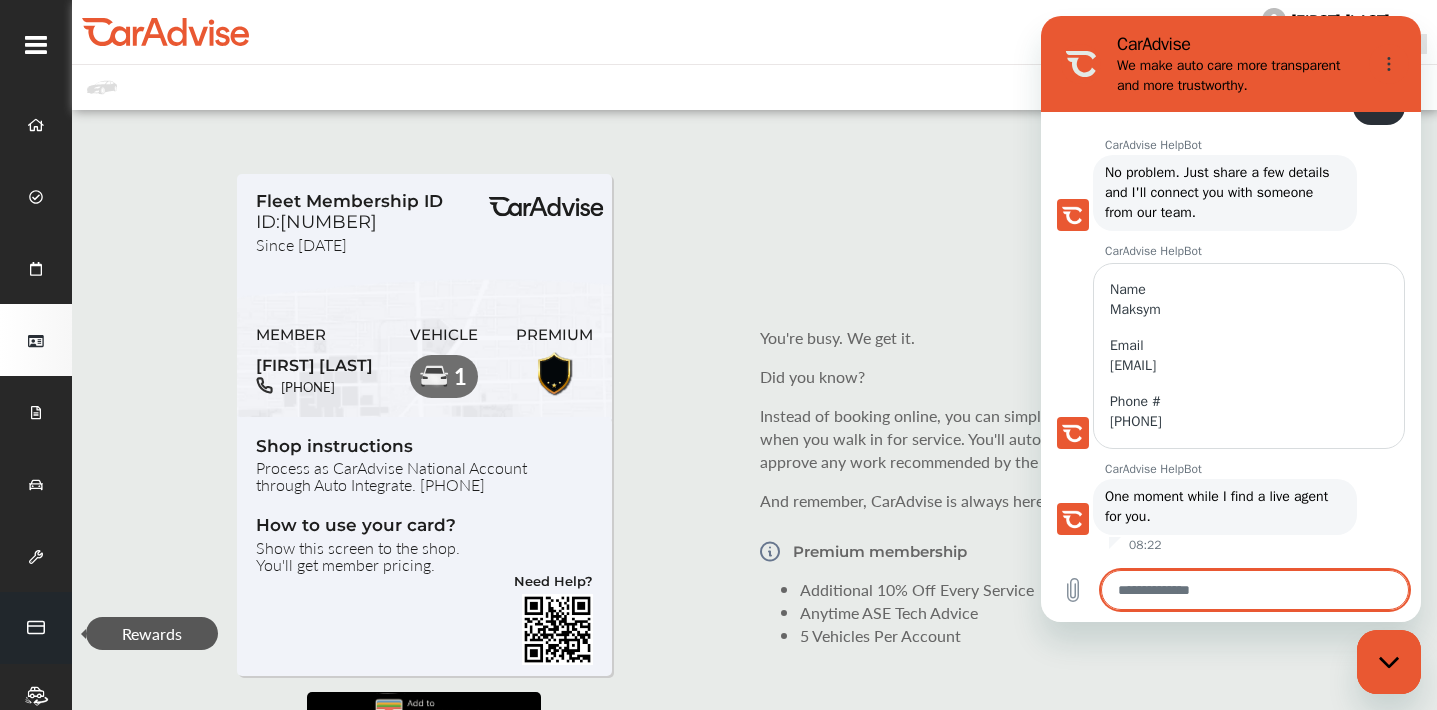 type on "*" 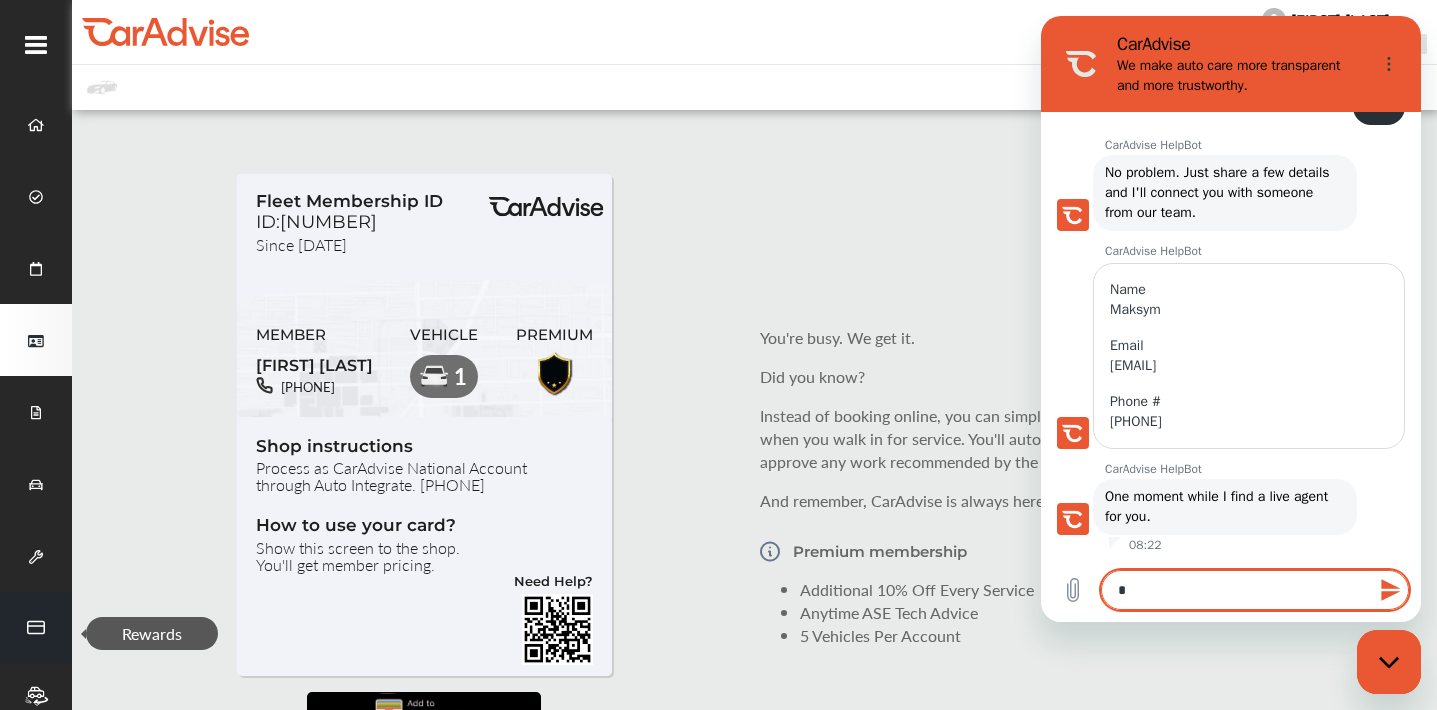 type on "**" 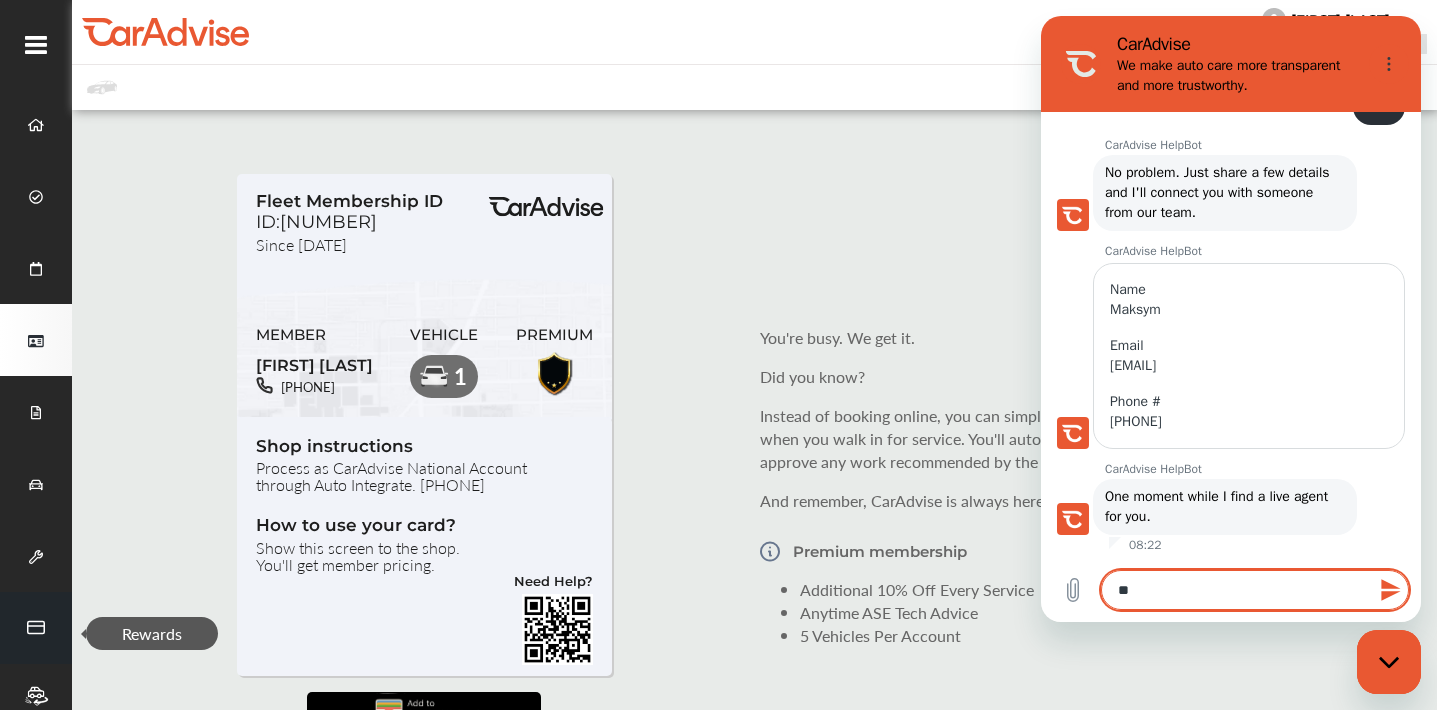 type on "*" 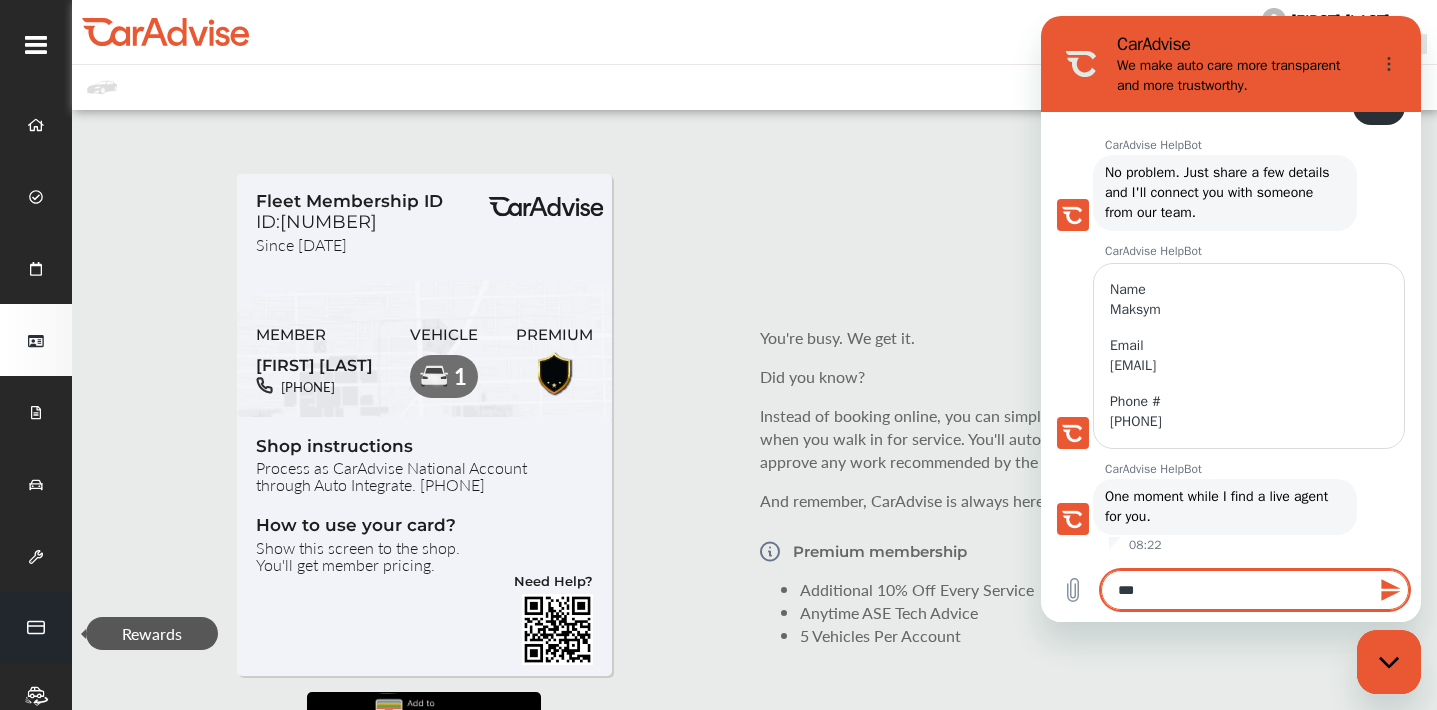type on "****" 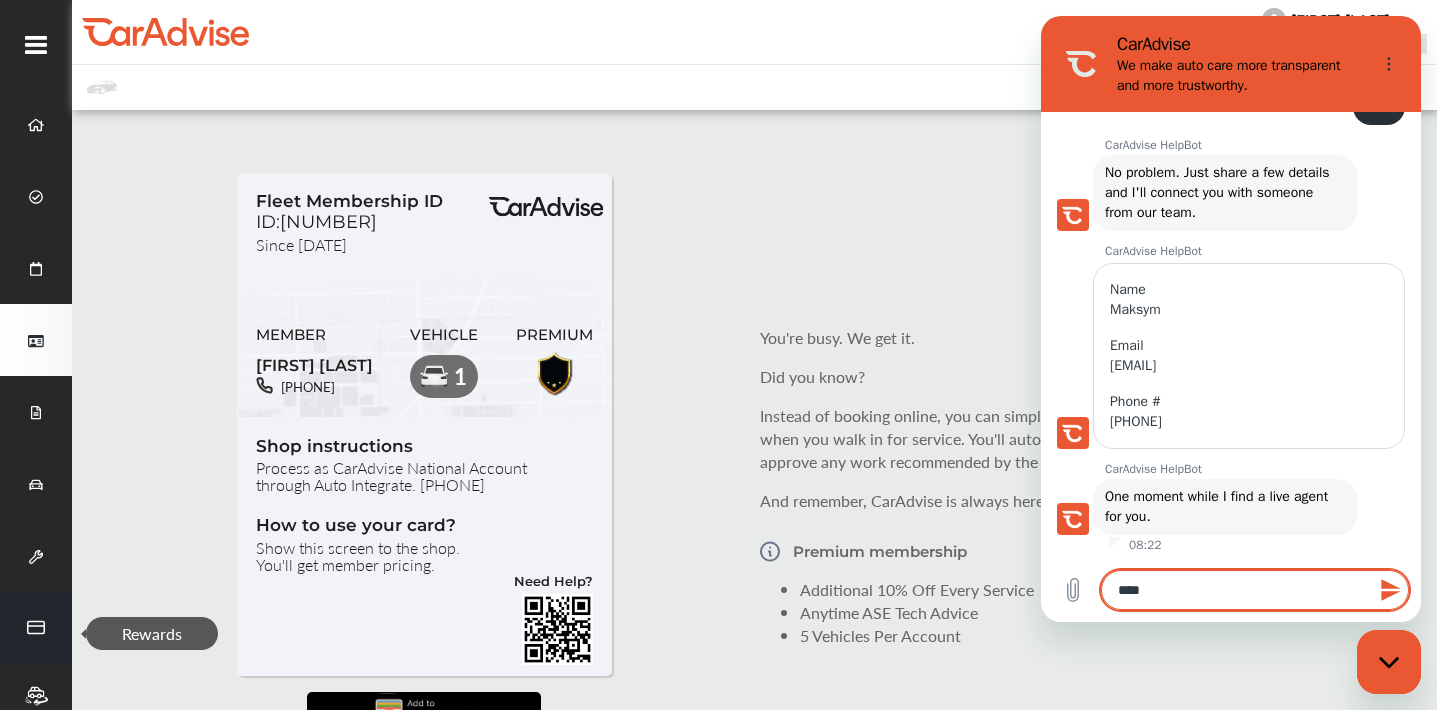 type on "*****" 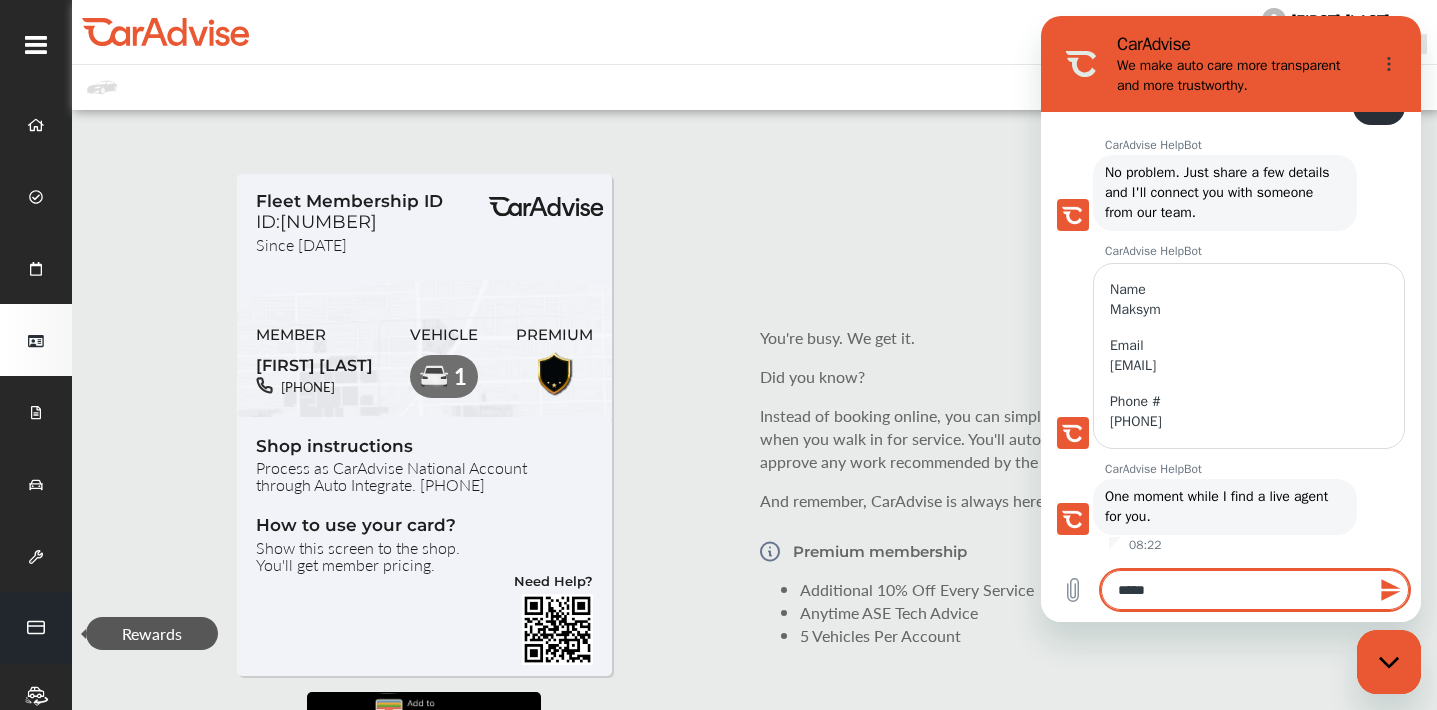 type 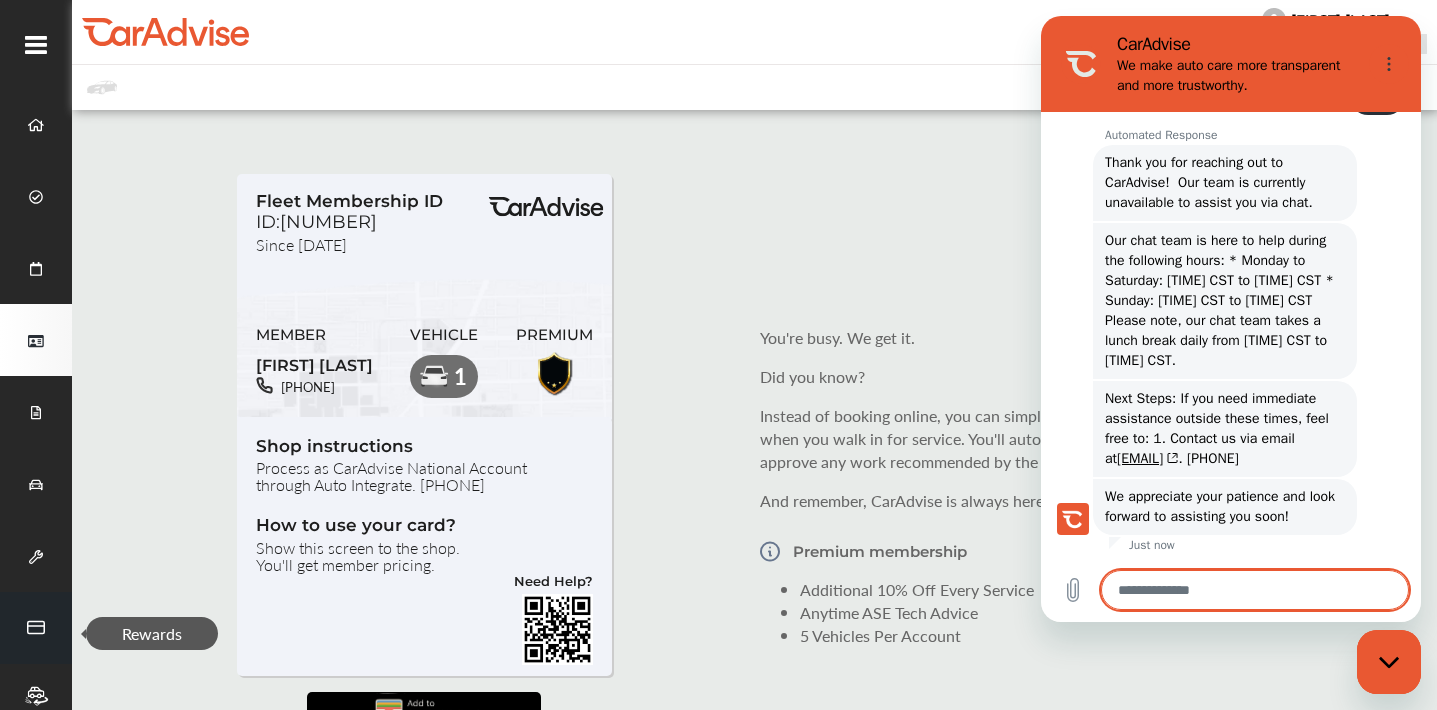 scroll, scrollTop: 1379, scrollLeft: 0, axis: vertical 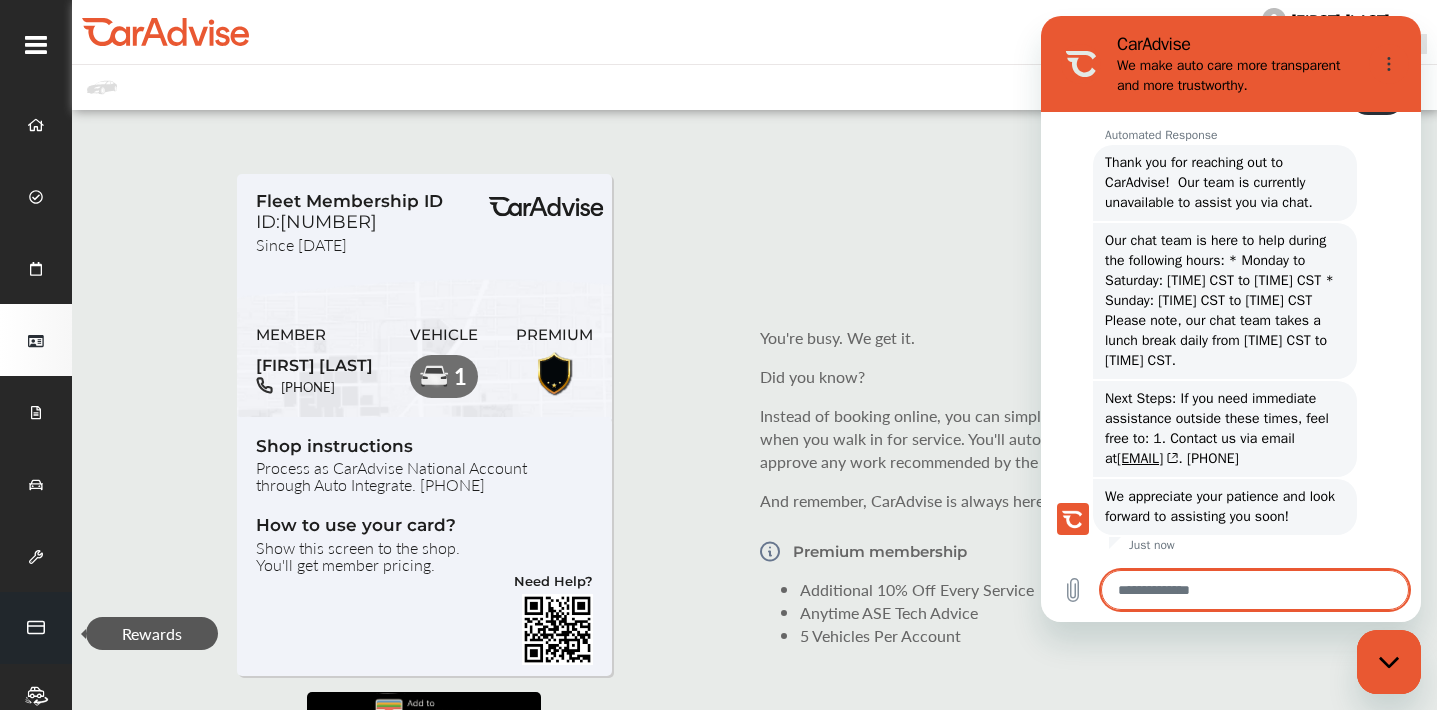 click at bounding box center (1389, 662) 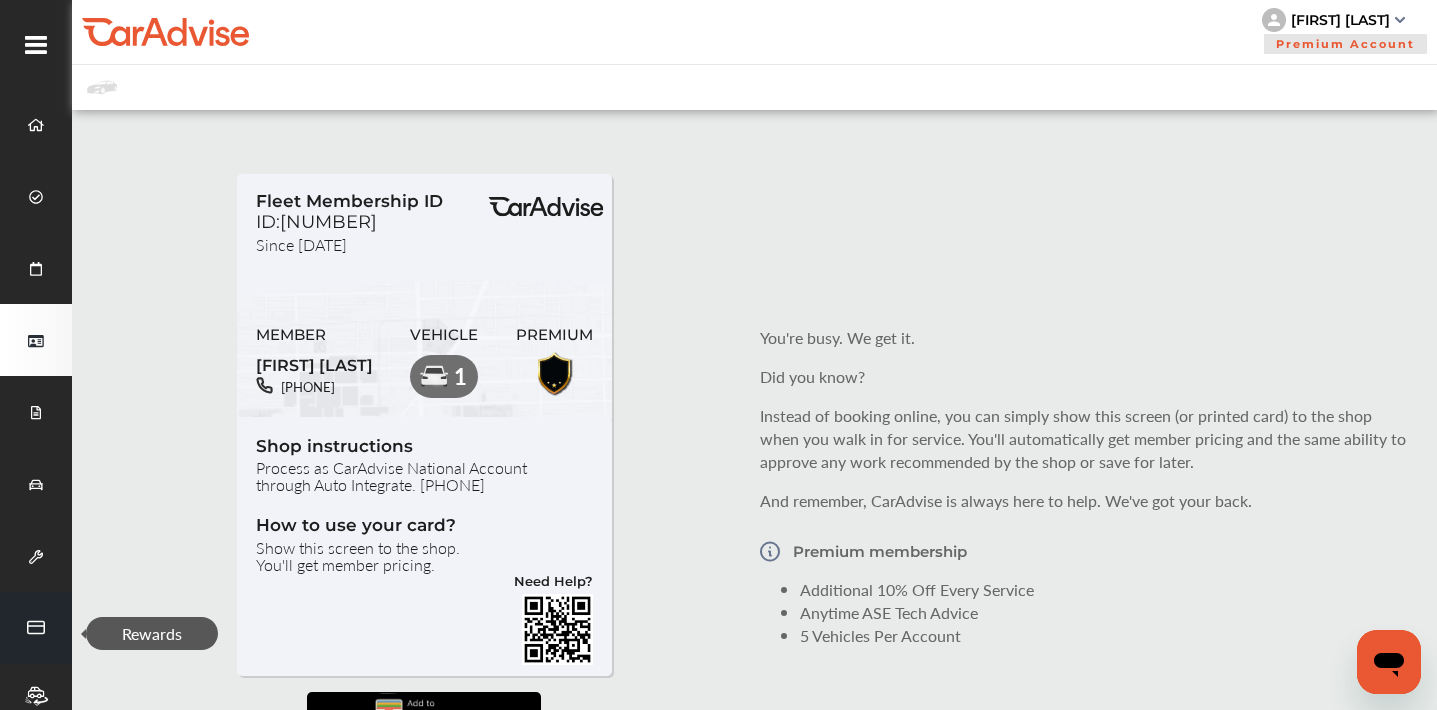 scroll, scrollTop: 0, scrollLeft: 0, axis: both 